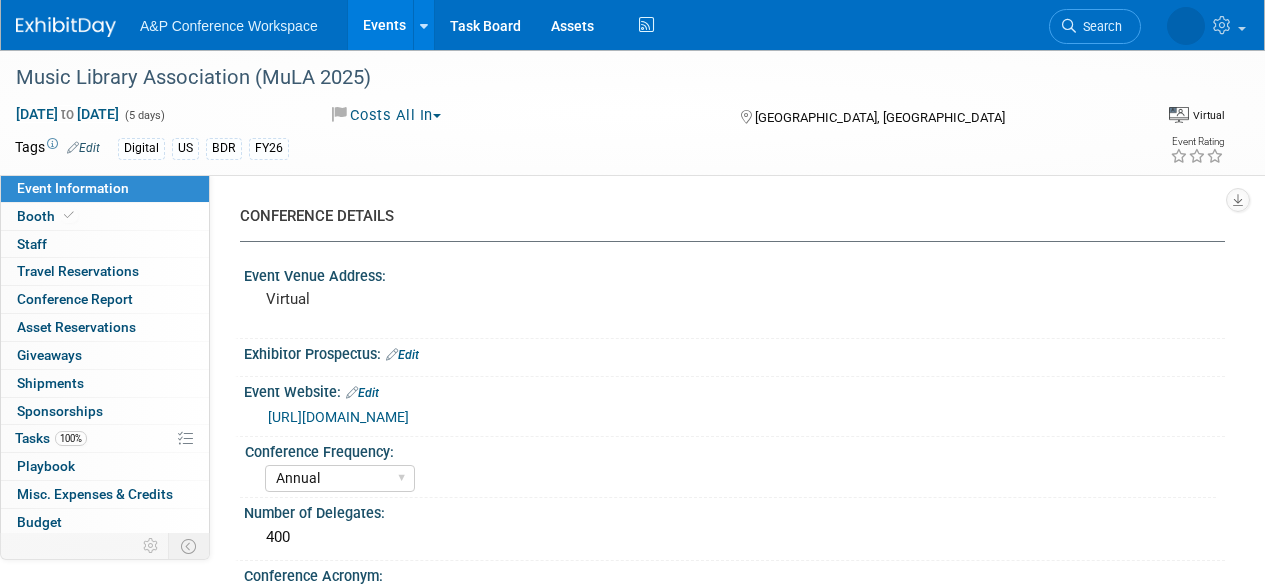 select on "Annual" 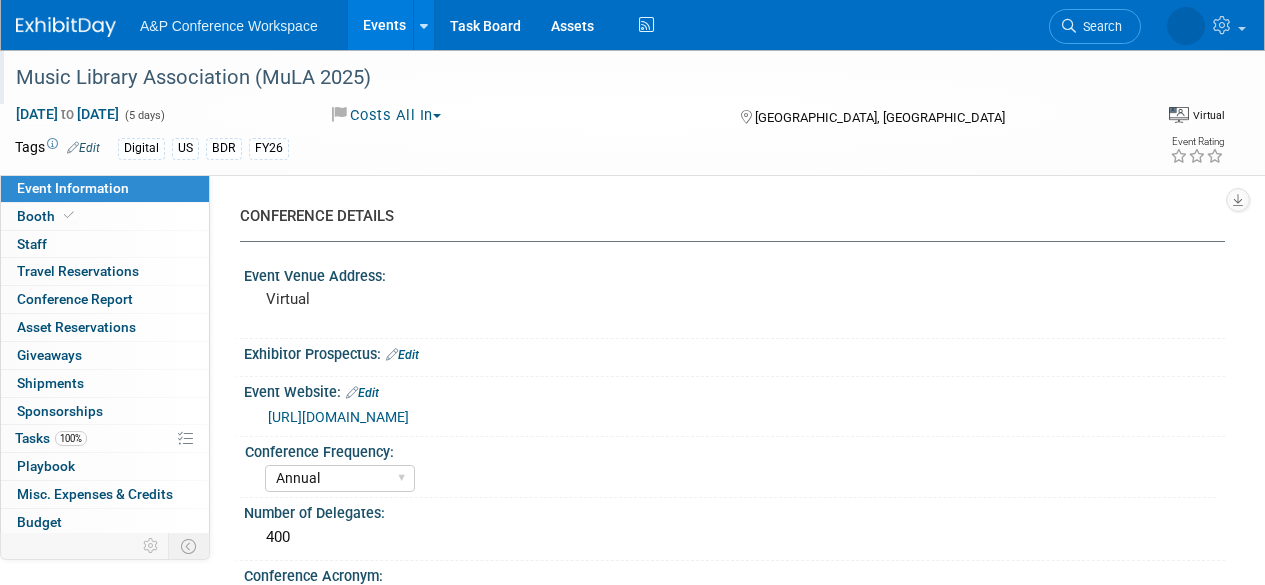 scroll, scrollTop: 0, scrollLeft: 0, axis: both 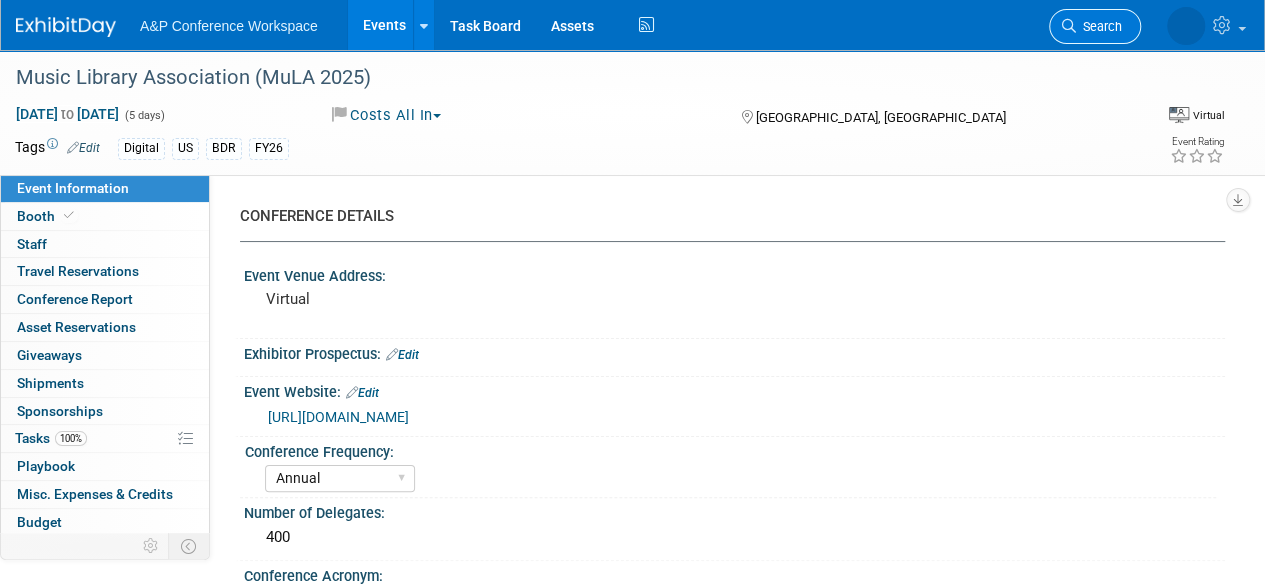 click on "Search" at bounding box center [1099, 26] 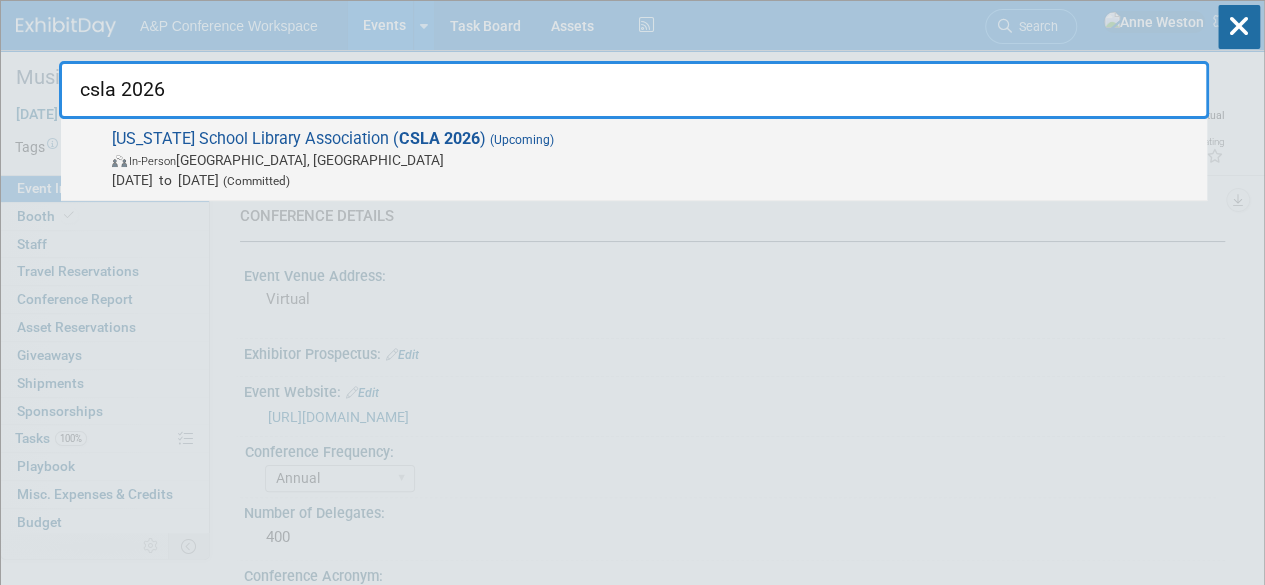 type on "csla 2026" 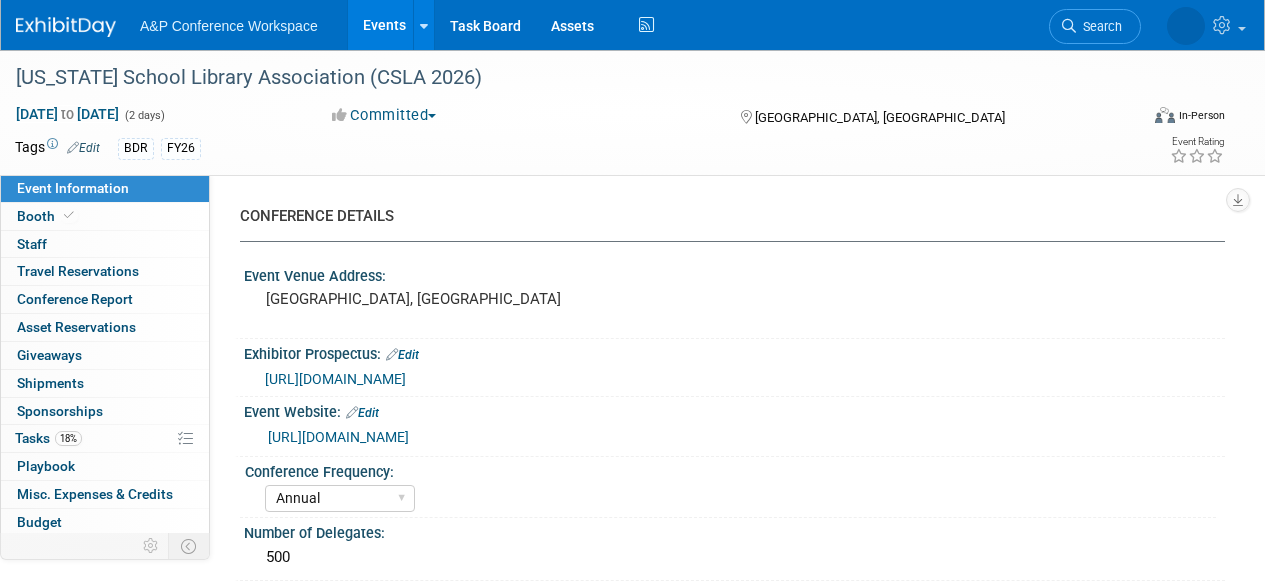select on "Annual" 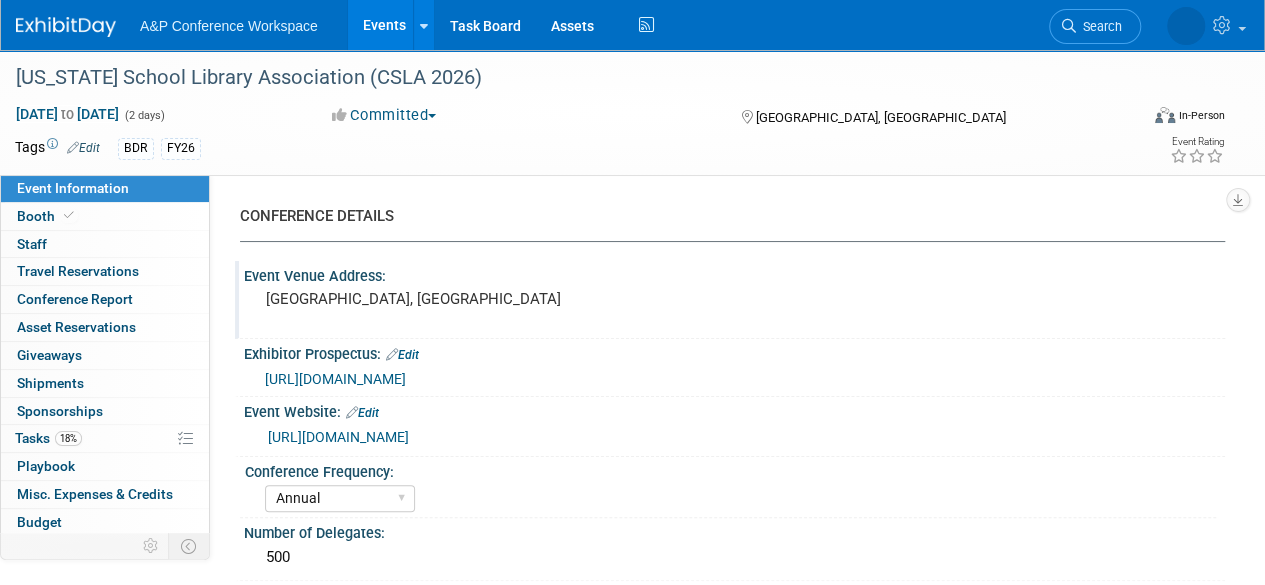 scroll, scrollTop: 0, scrollLeft: 0, axis: both 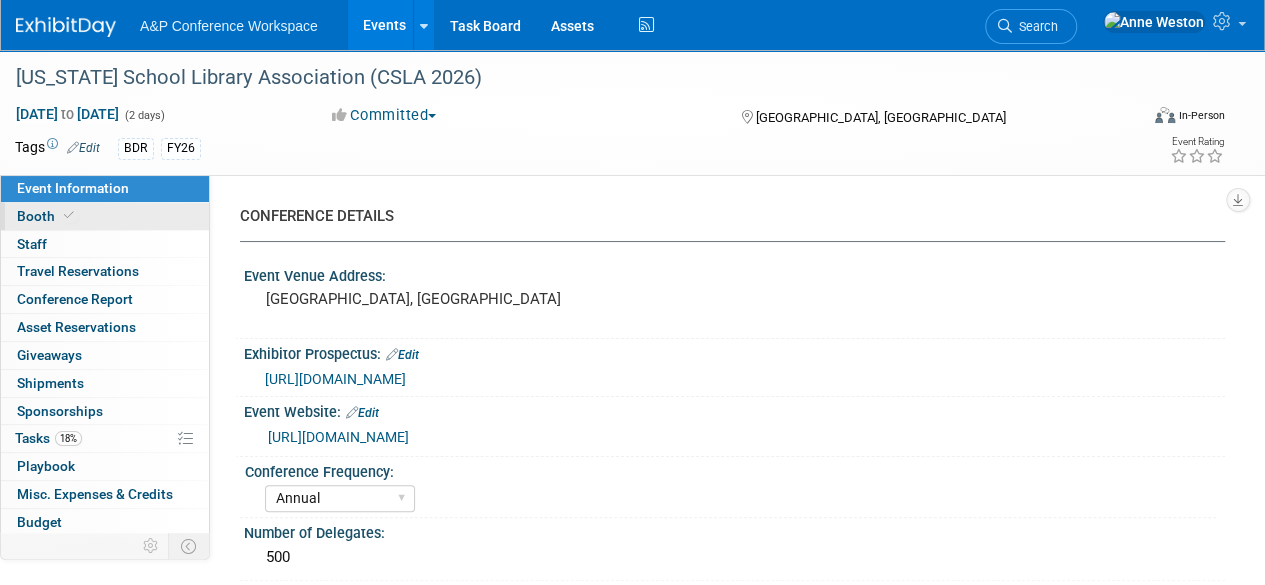 click on "Booth" at bounding box center [105, 216] 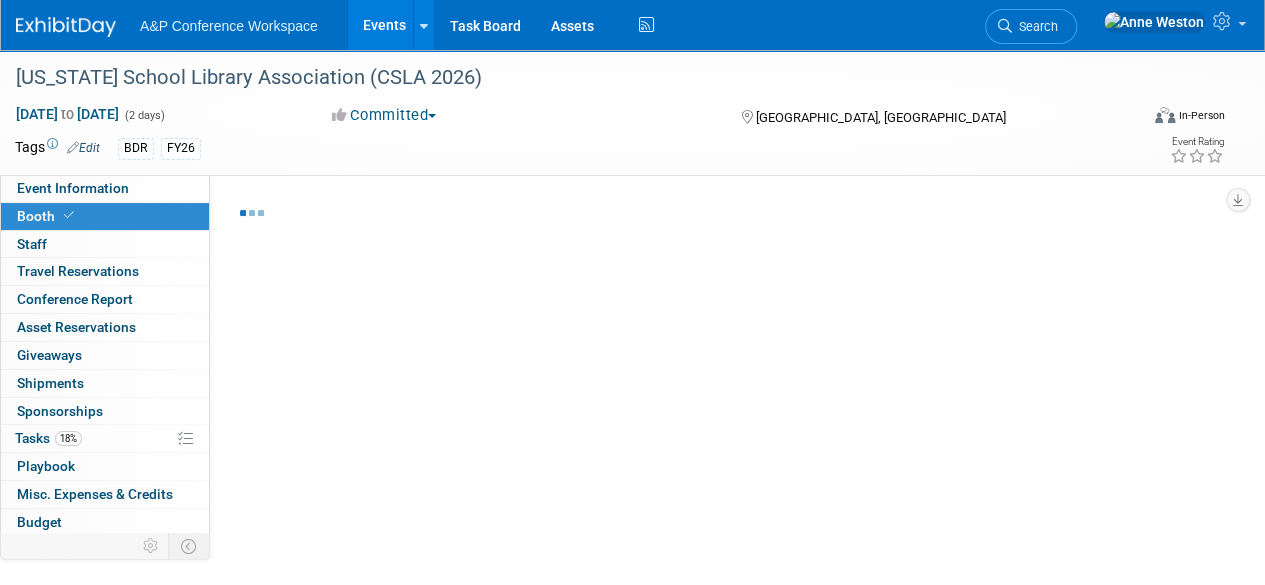 select on "CLDC - Digital/BDR" 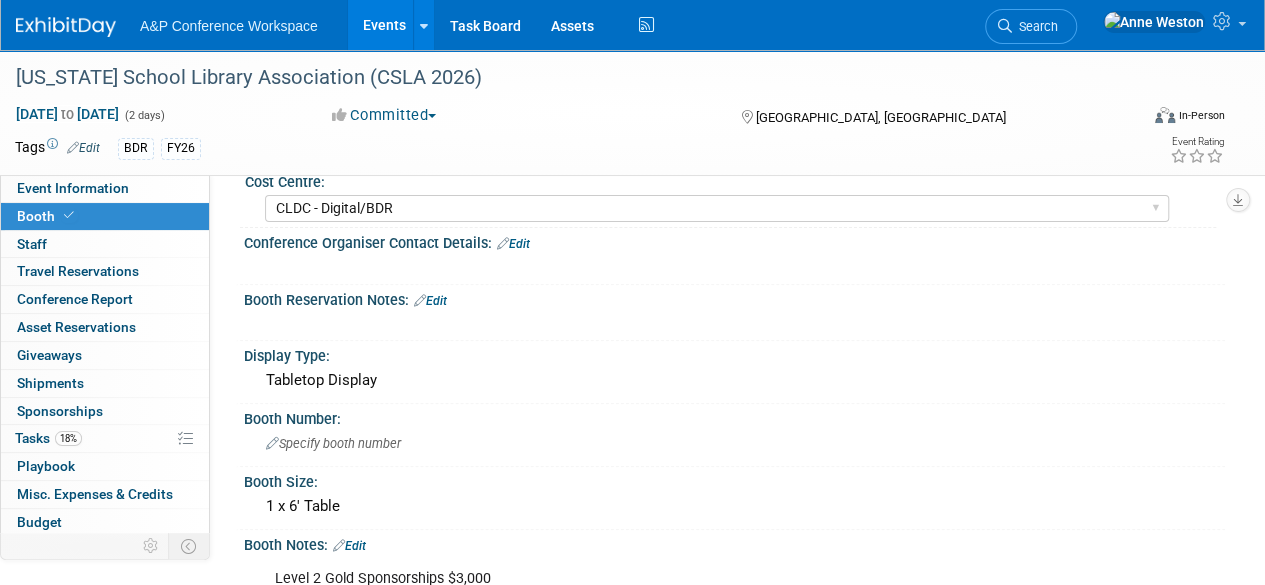 scroll, scrollTop: 0, scrollLeft: 0, axis: both 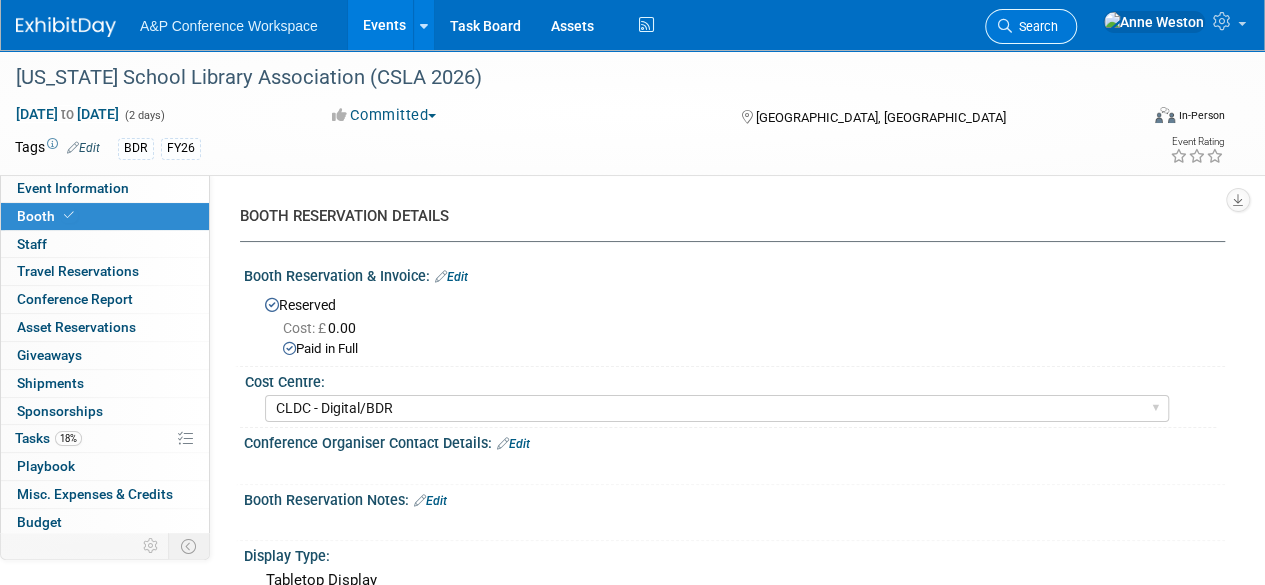 click on "Search" at bounding box center [1031, 26] 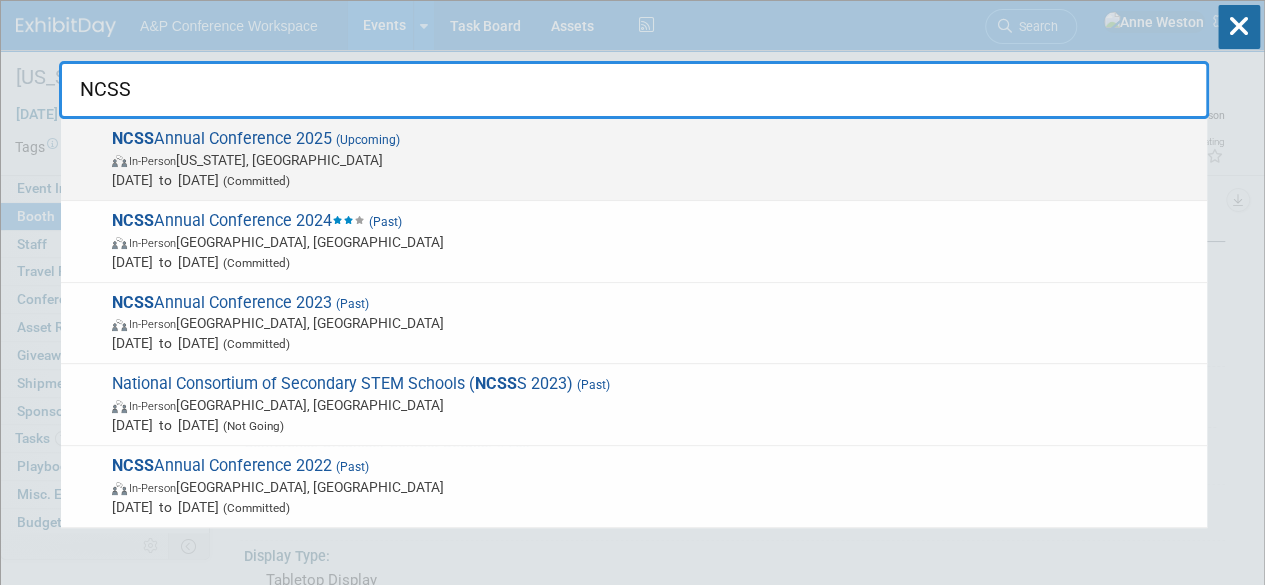 type on "NCSS" 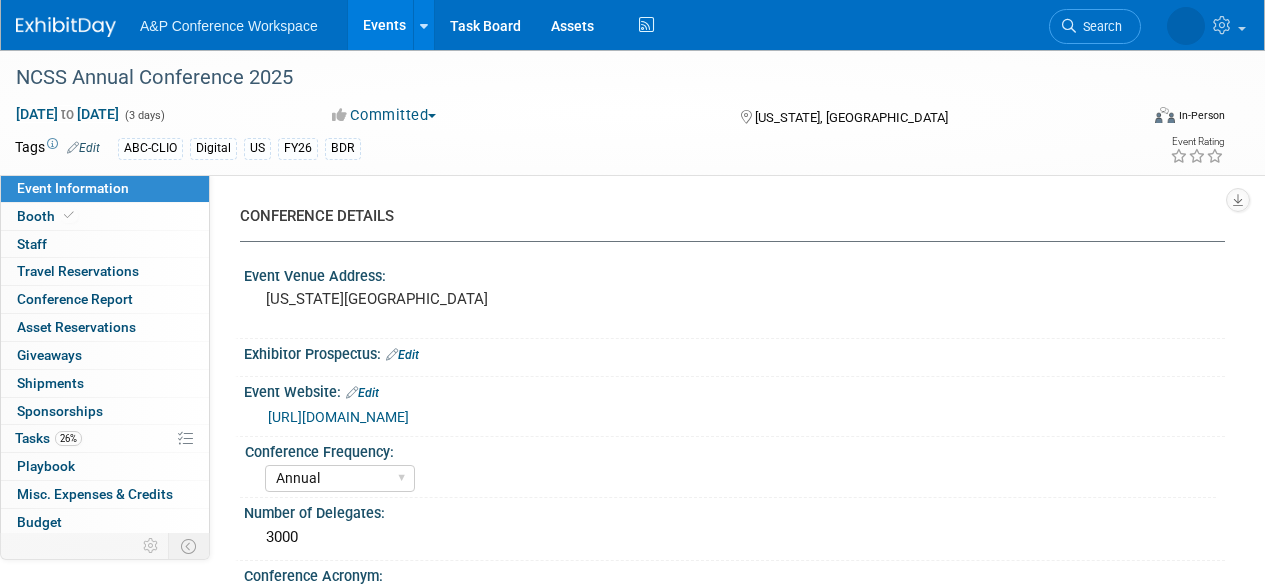 select on "Annual" 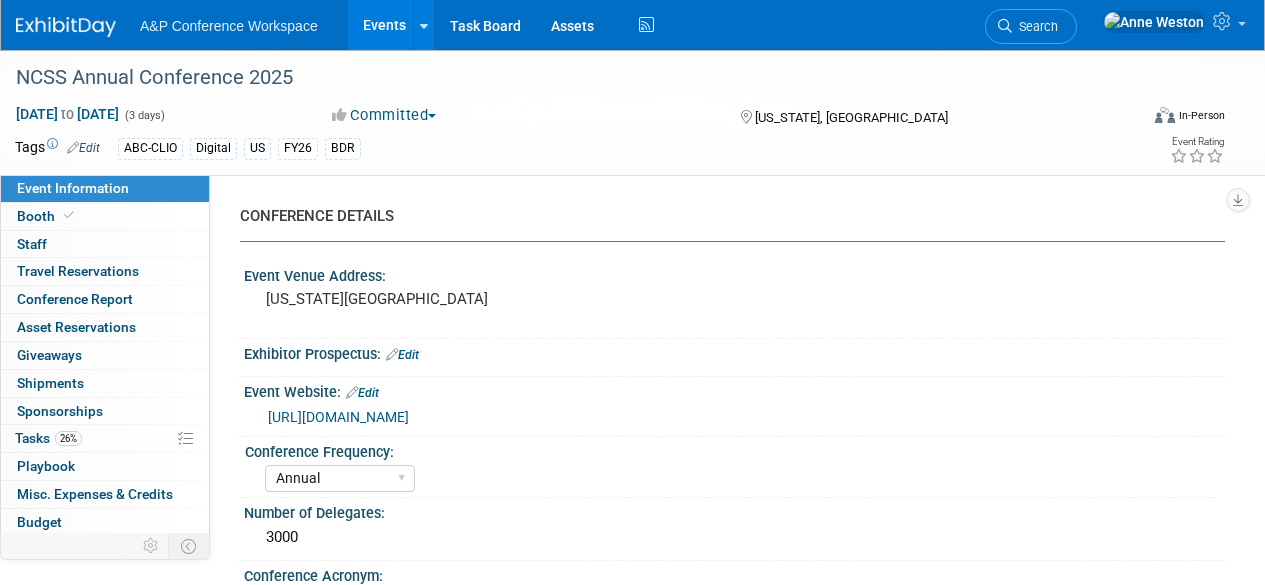 select on "Bloomsbury Digital Resources" 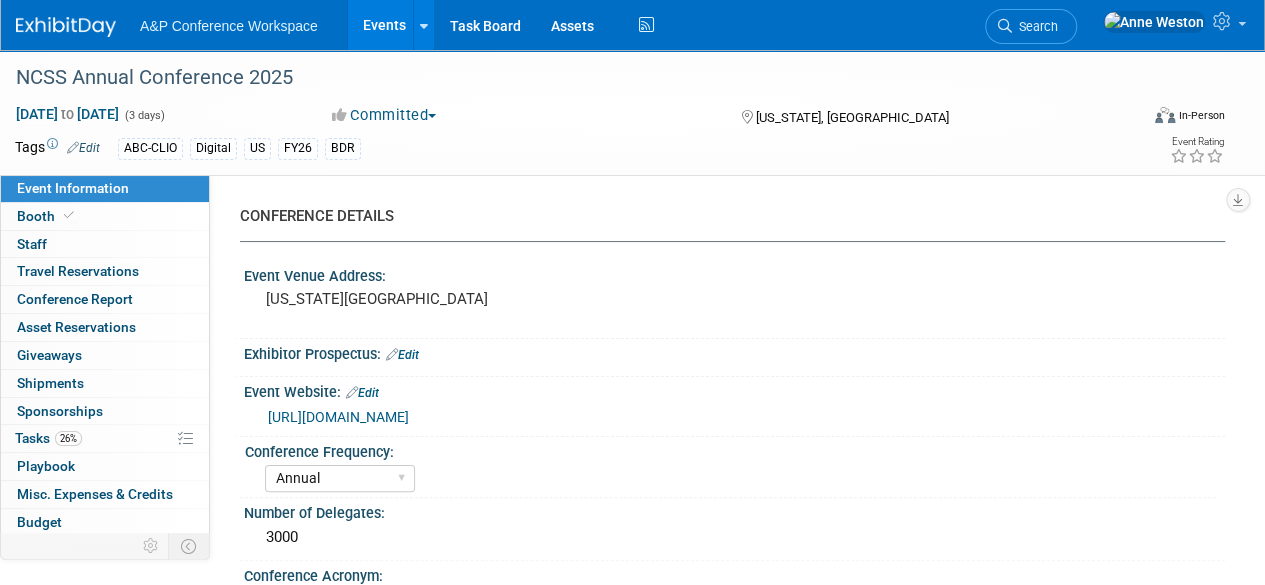 scroll, scrollTop: 0, scrollLeft: 0, axis: both 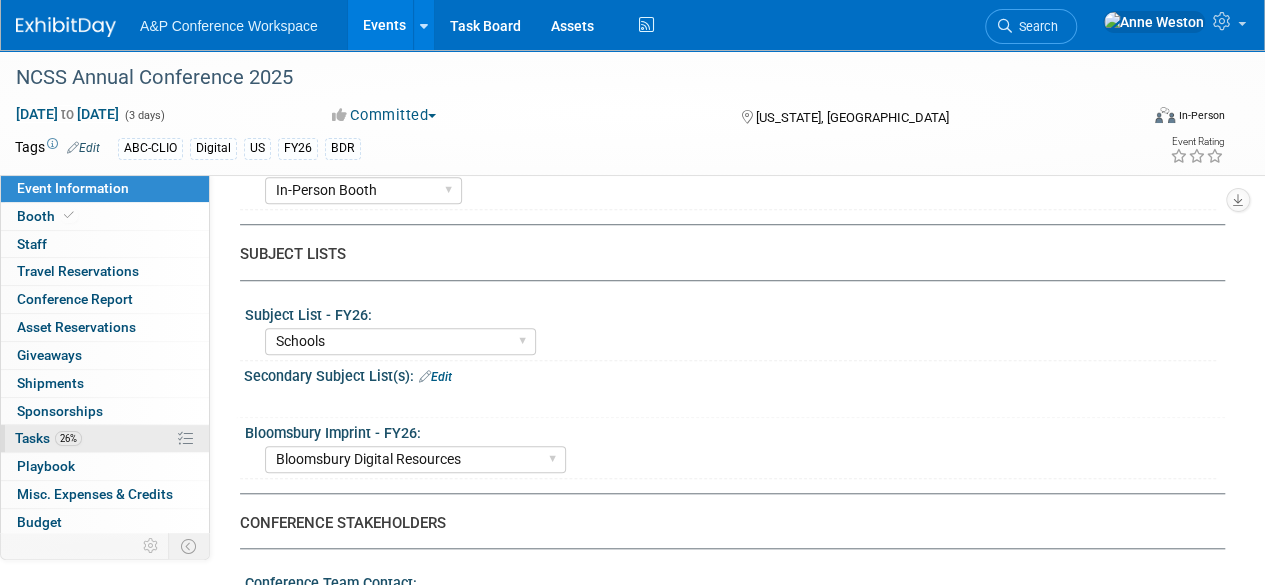 click on "26%" at bounding box center [68, 438] 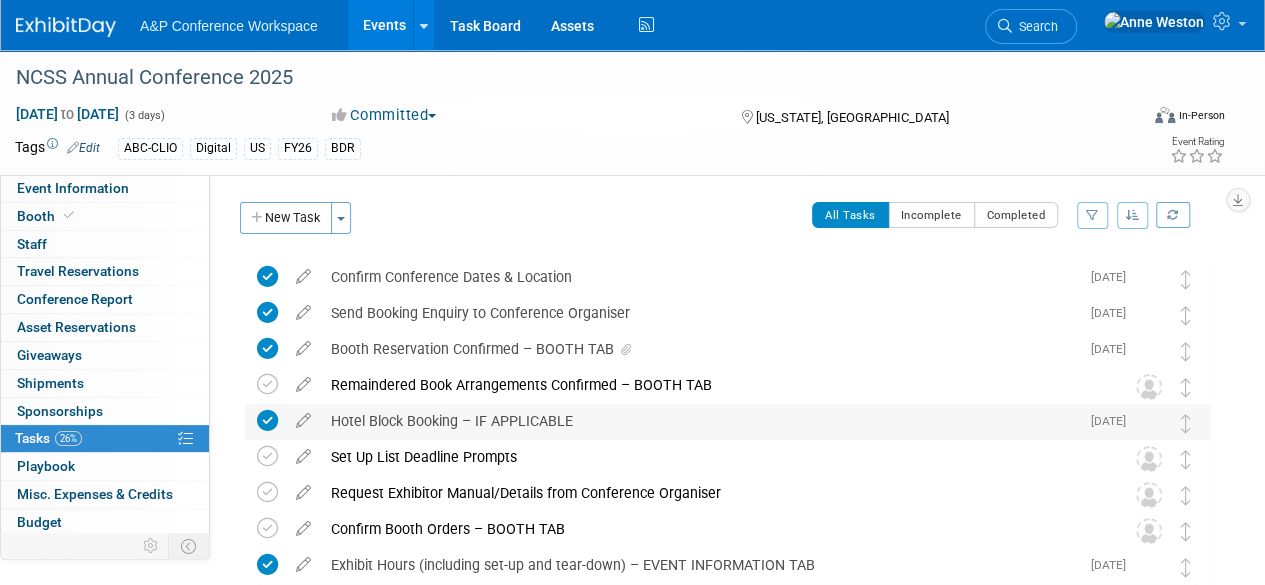 click on "Hotel Block Booking – IF APPLICABLE" at bounding box center [700, 421] 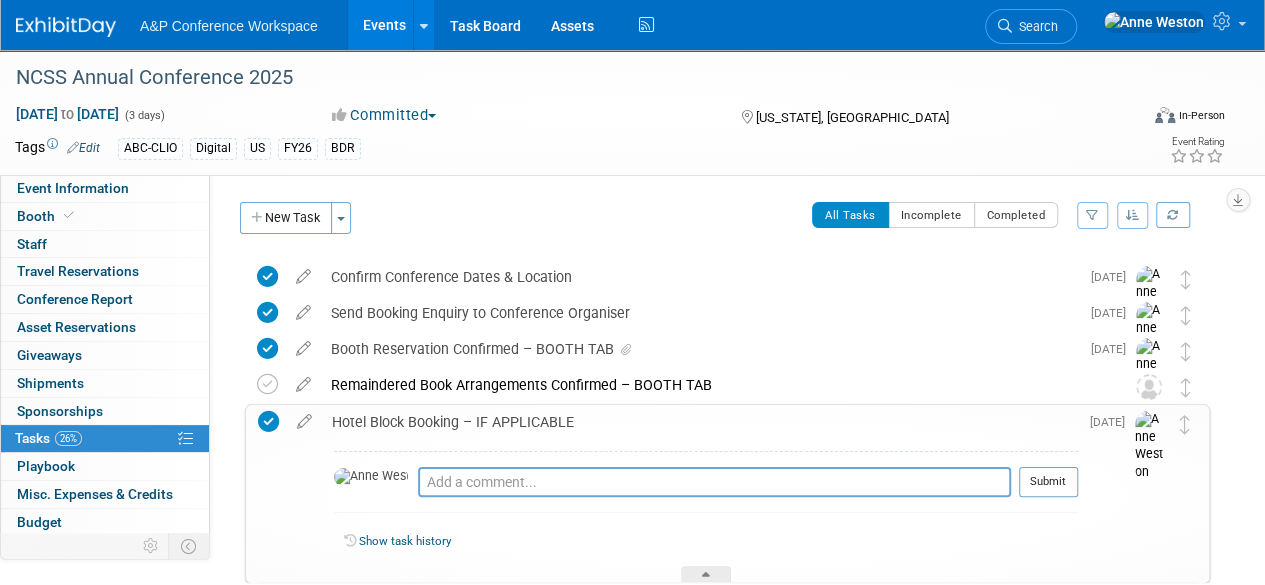 click on "Hotel Block Booking – IF APPLICABLE" at bounding box center [700, 422] 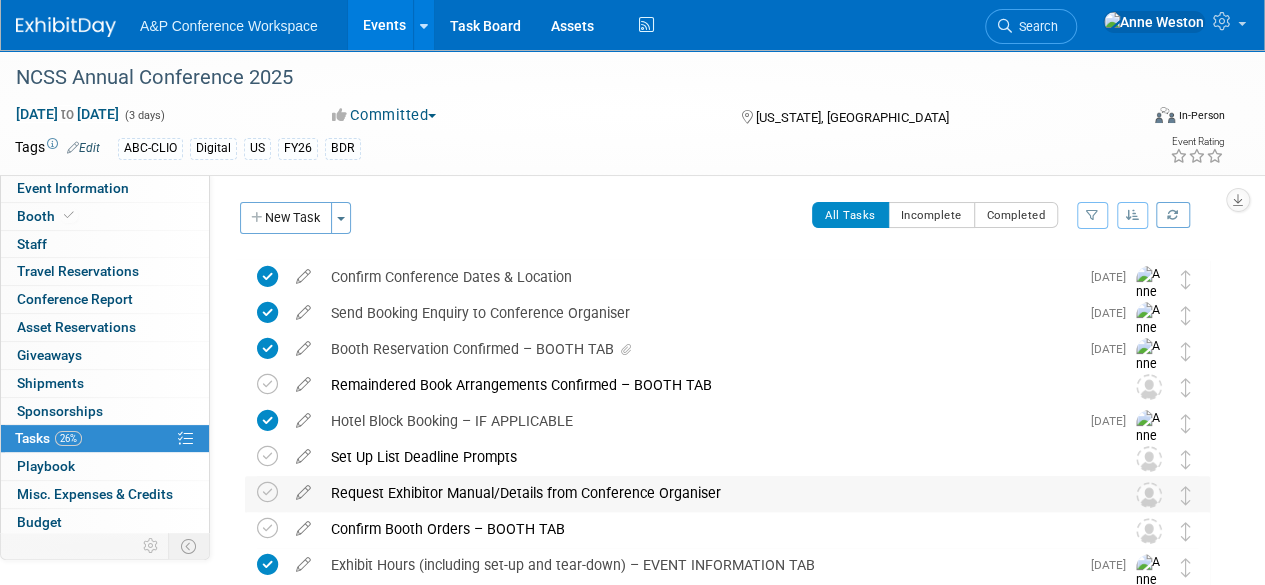 scroll, scrollTop: 100, scrollLeft: 0, axis: vertical 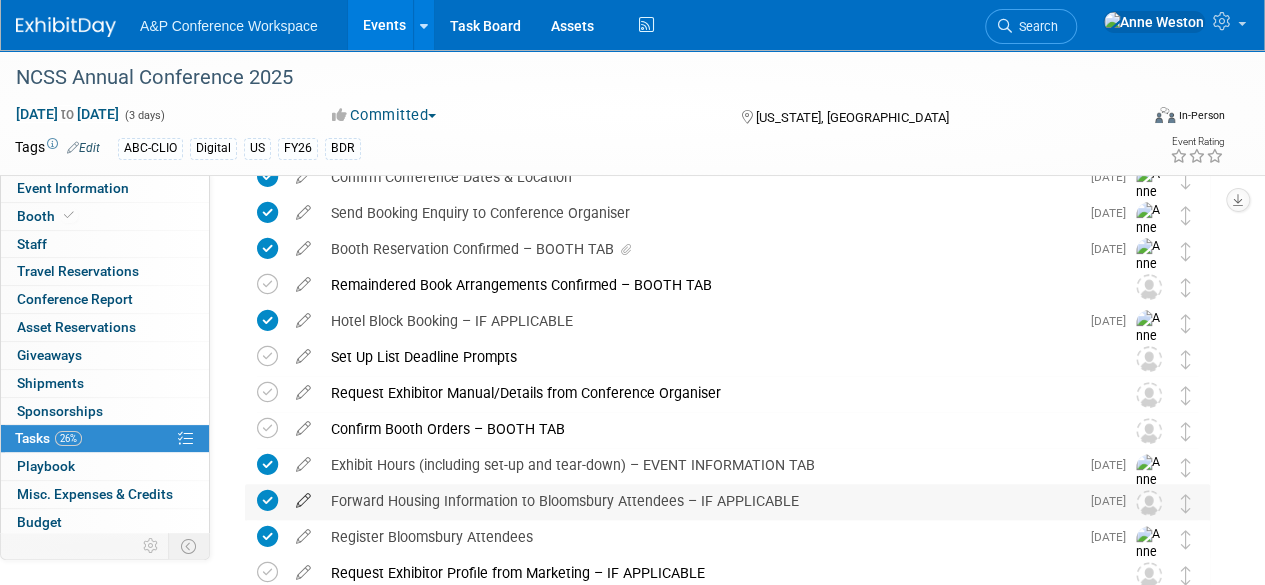 click at bounding box center (303, 496) 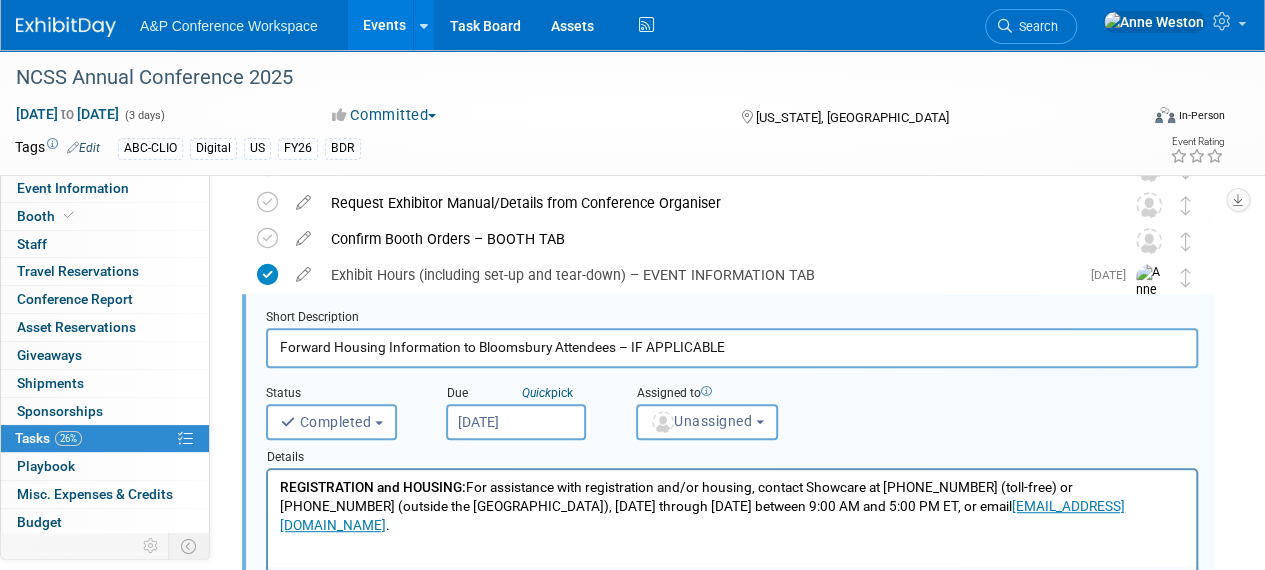 scroll, scrollTop: 0, scrollLeft: 0, axis: both 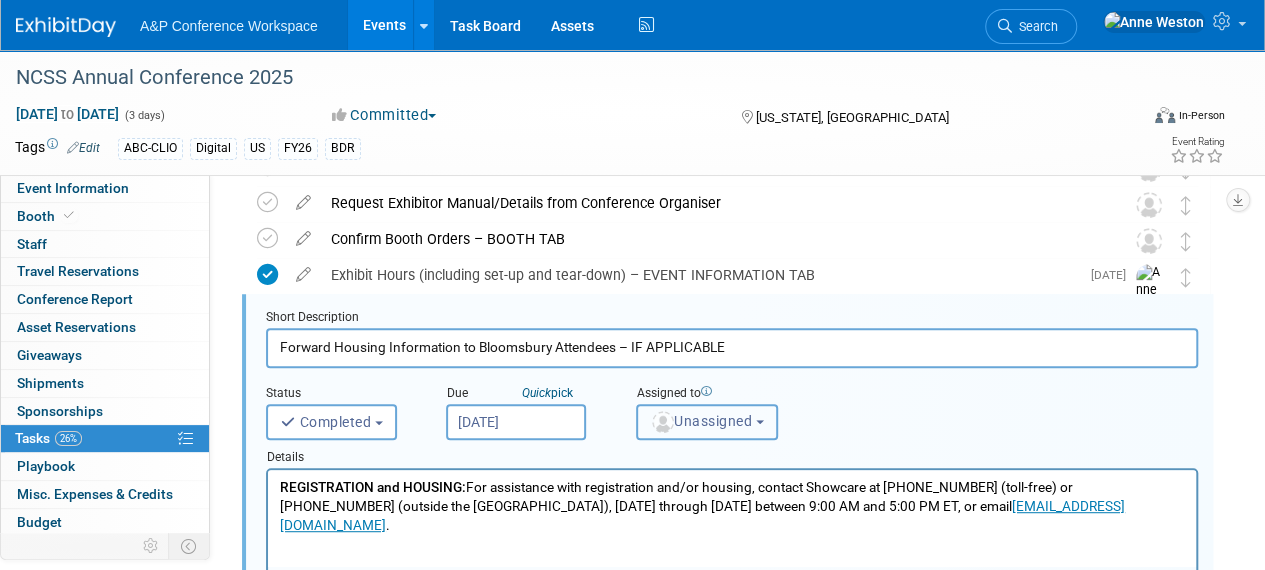 click on "Unassigned" at bounding box center (701, 421) 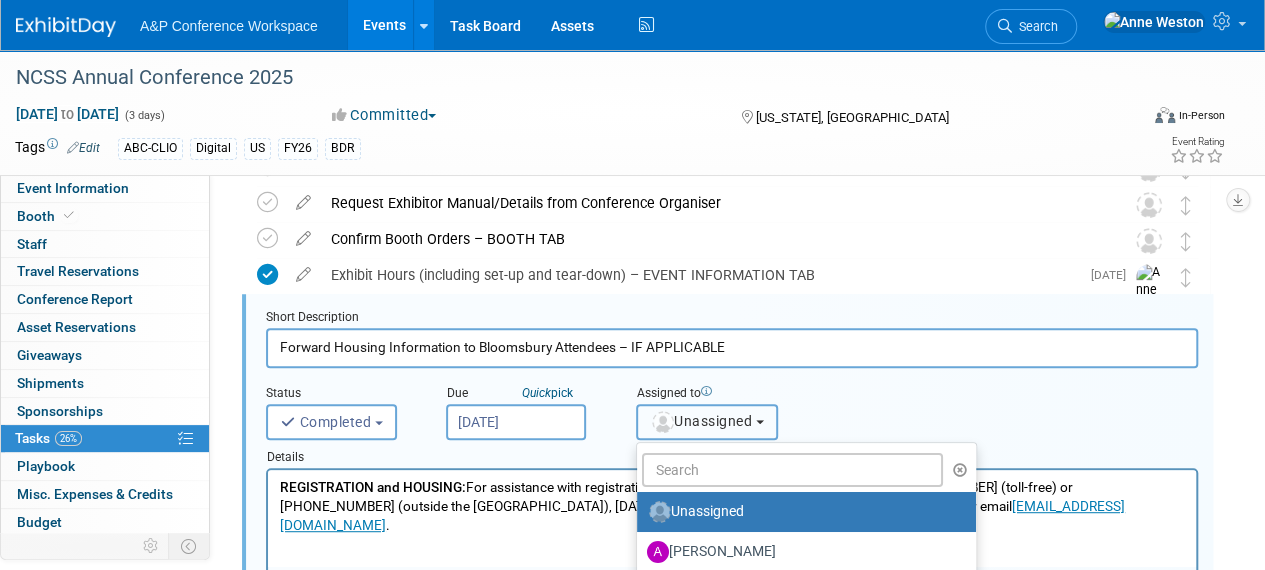 type 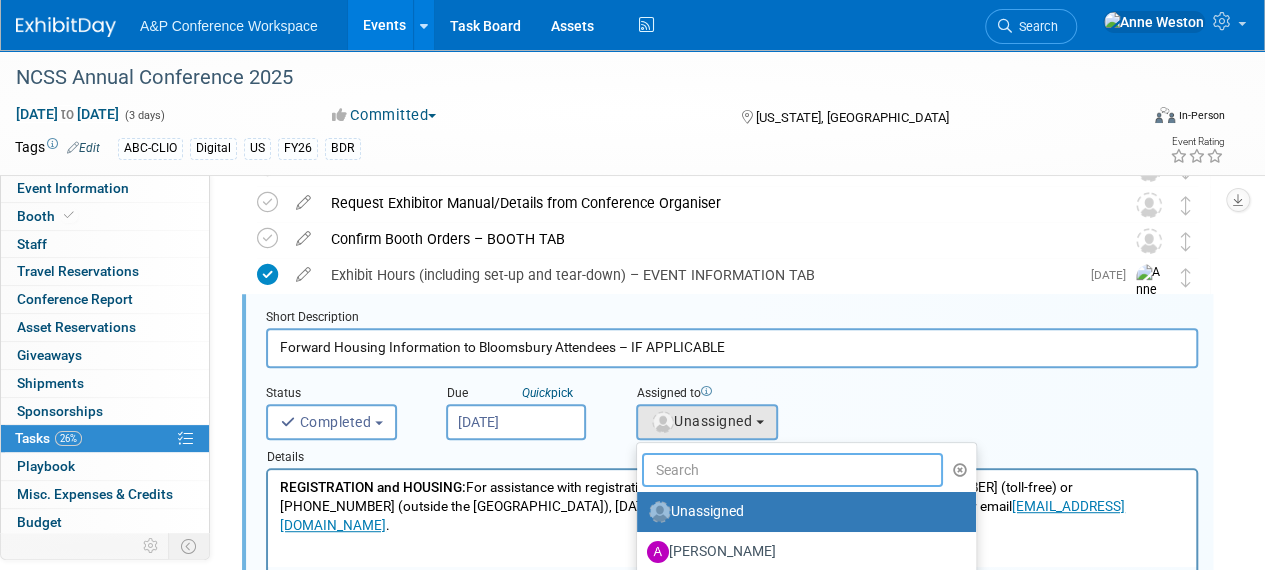 click at bounding box center [792, 470] 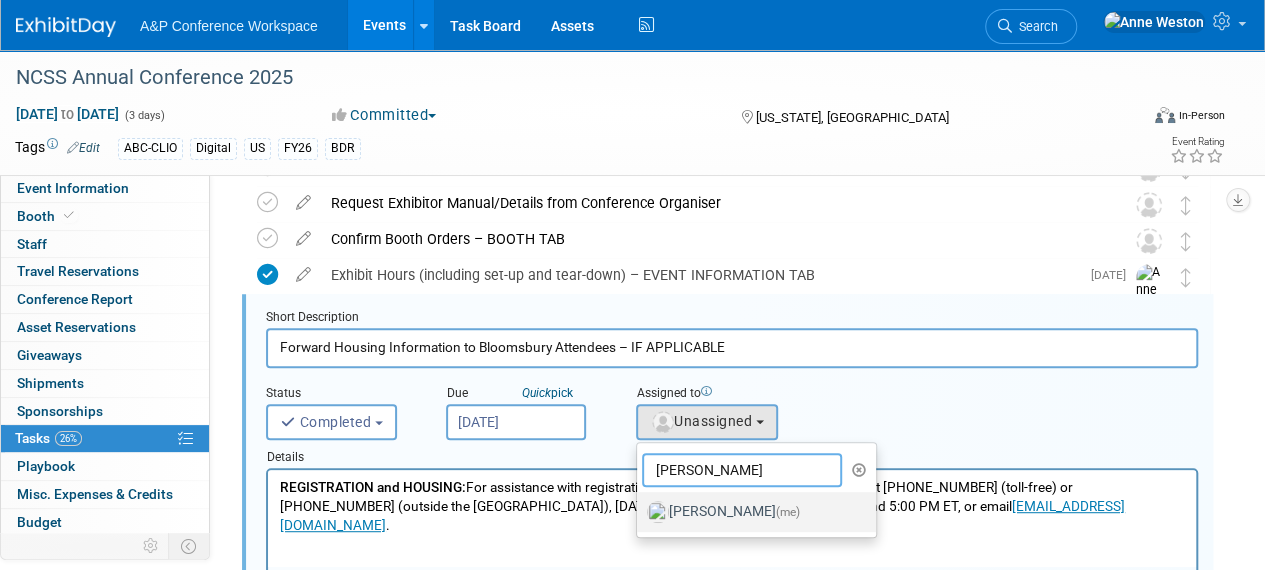 type on "[PERSON_NAME]" 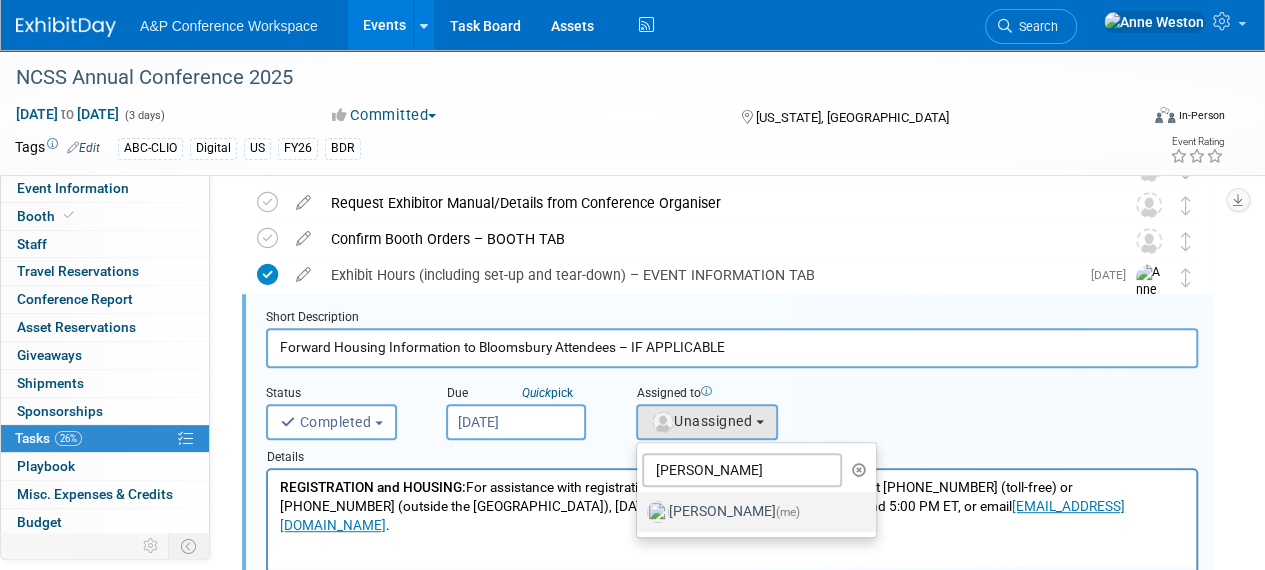 click on "[PERSON_NAME]
(me)" at bounding box center [751, 512] 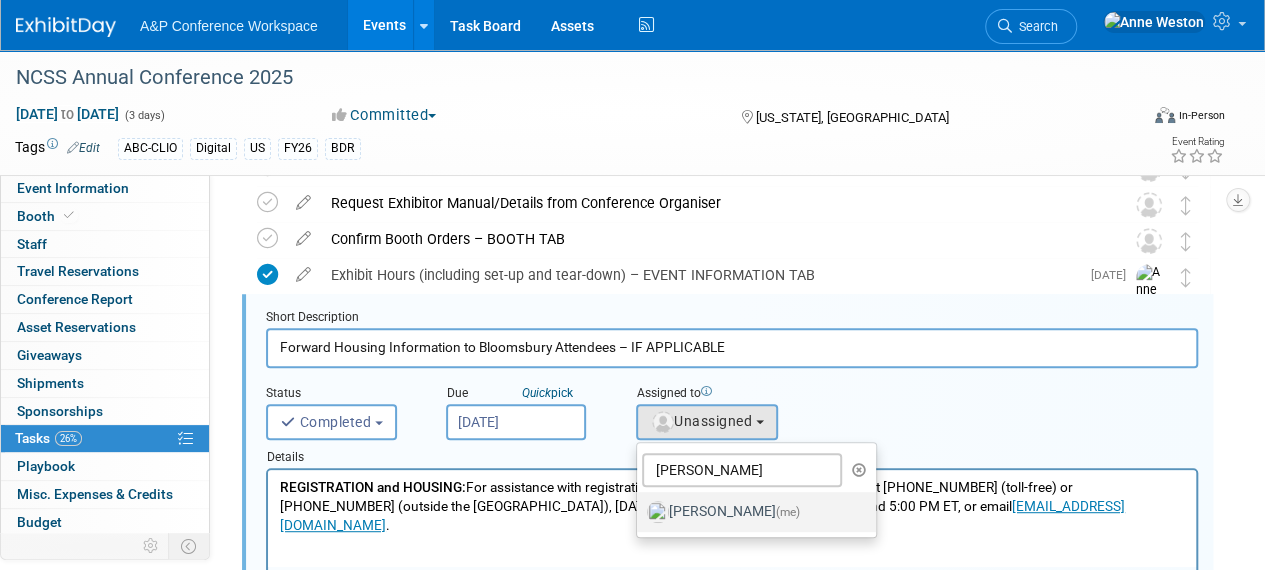 select on "c29719a7-47ff-44fe-b37a-21211f595519" 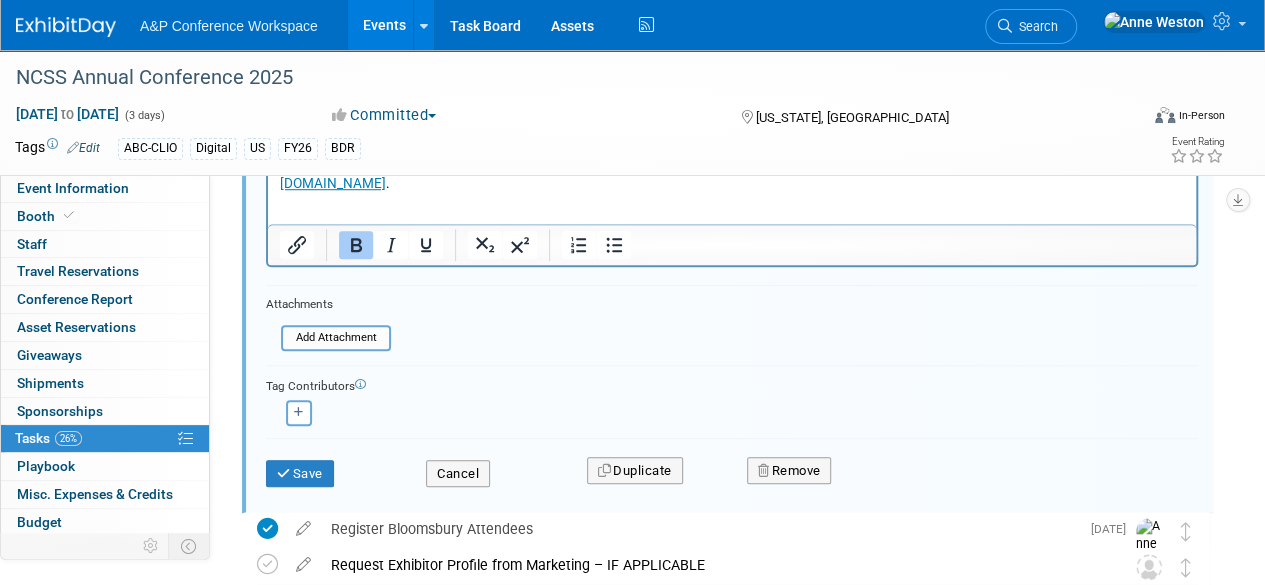 scroll, scrollTop: 790, scrollLeft: 0, axis: vertical 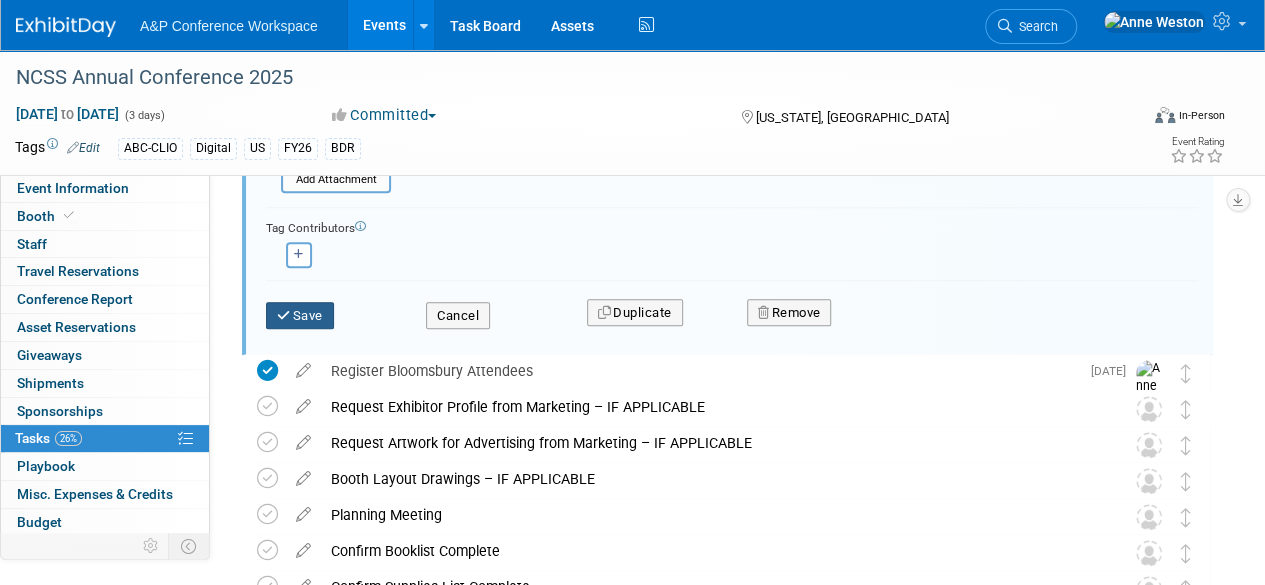 click on "Save" at bounding box center (300, 316) 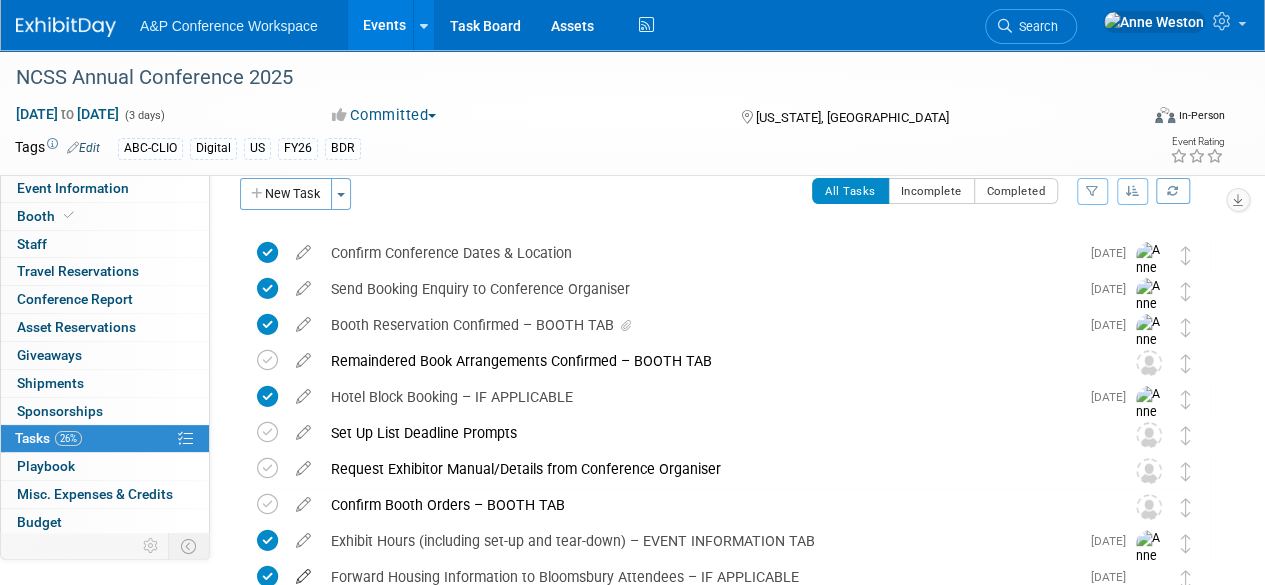 scroll, scrollTop: 0, scrollLeft: 0, axis: both 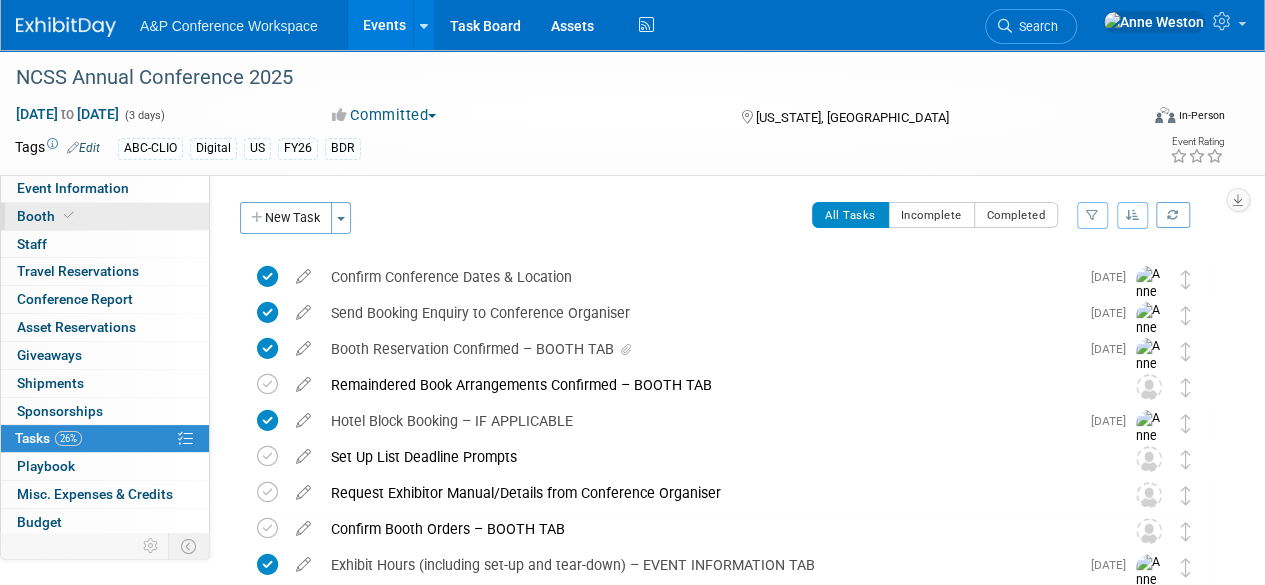 click at bounding box center (69, 215) 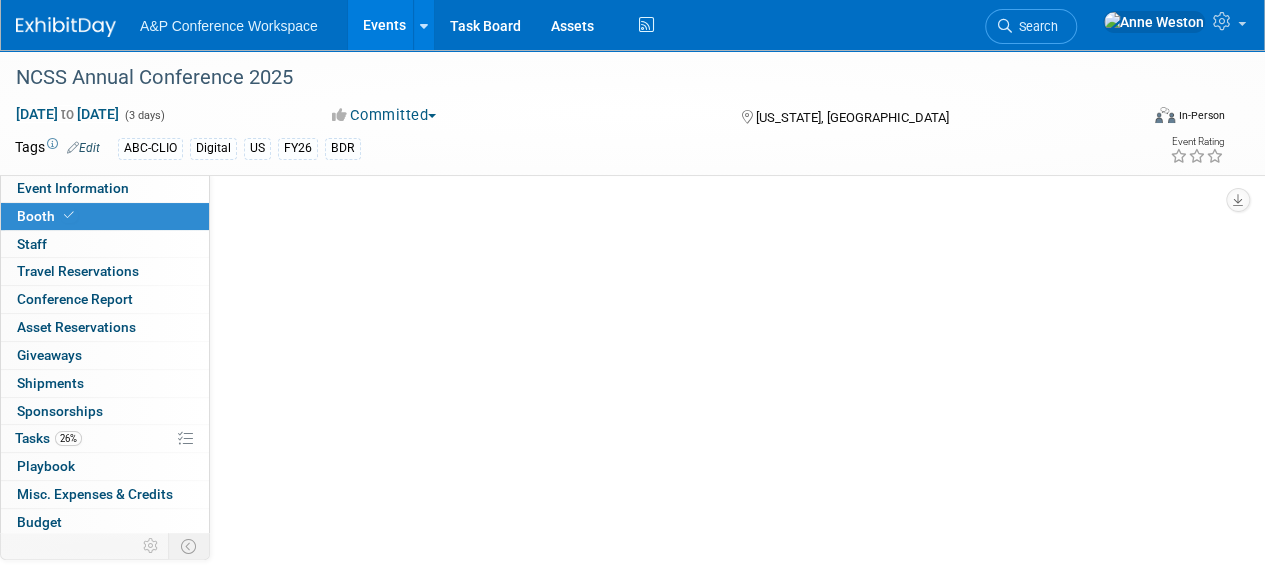 select on "CLDC - Digital/BDR" 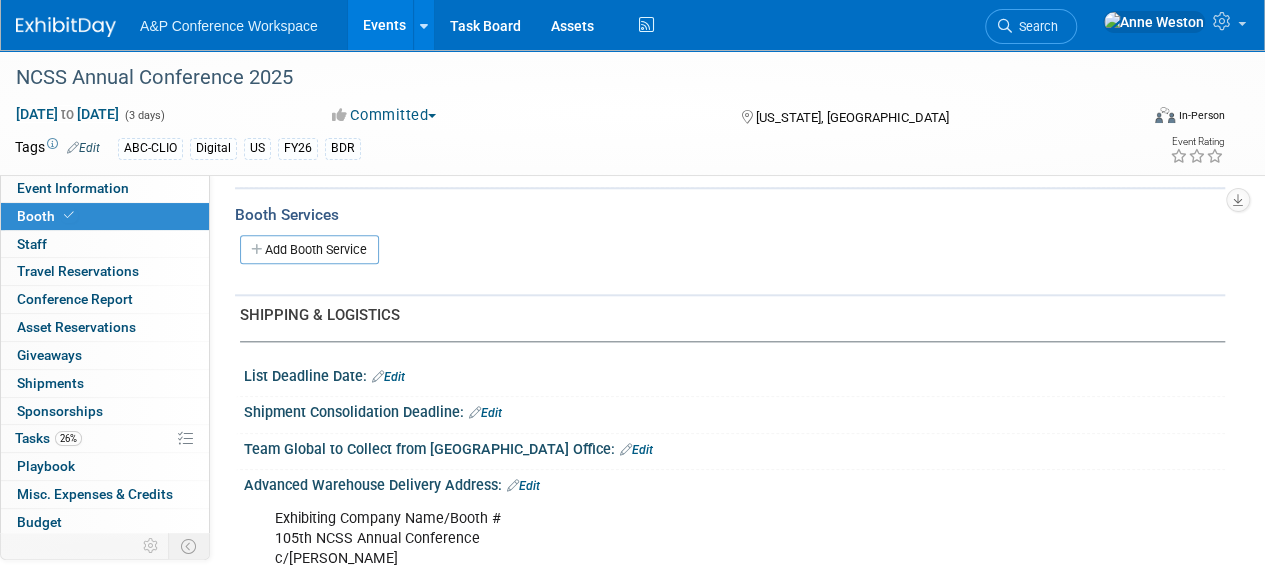scroll, scrollTop: 800, scrollLeft: 0, axis: vertical 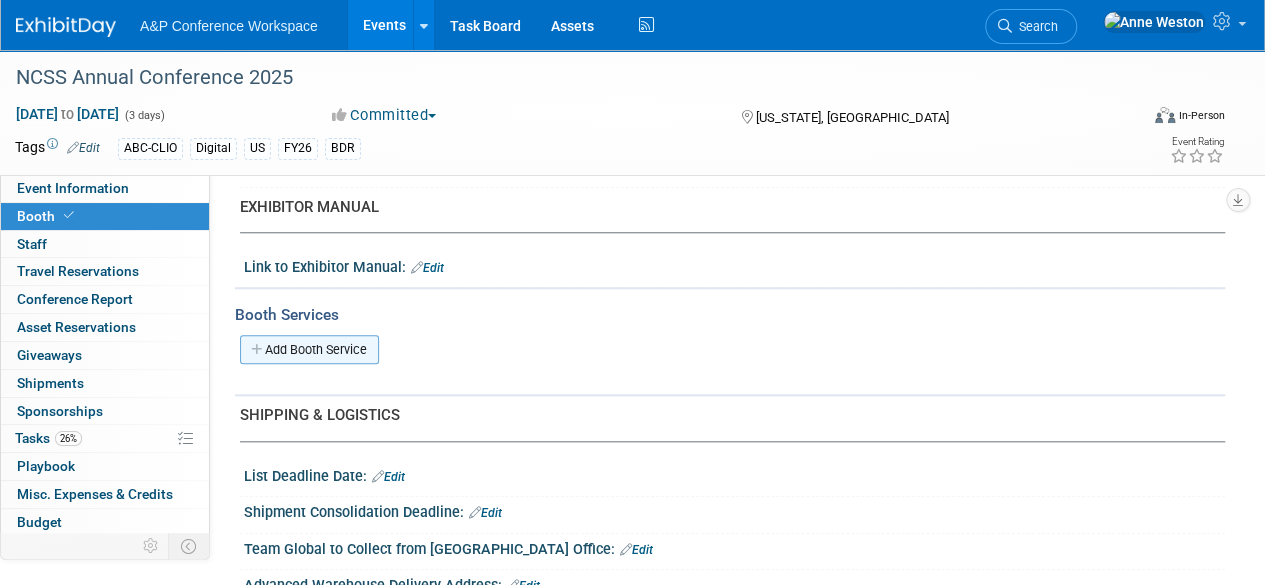 click on "Add Booth Service" at bounding box center (309, 349) 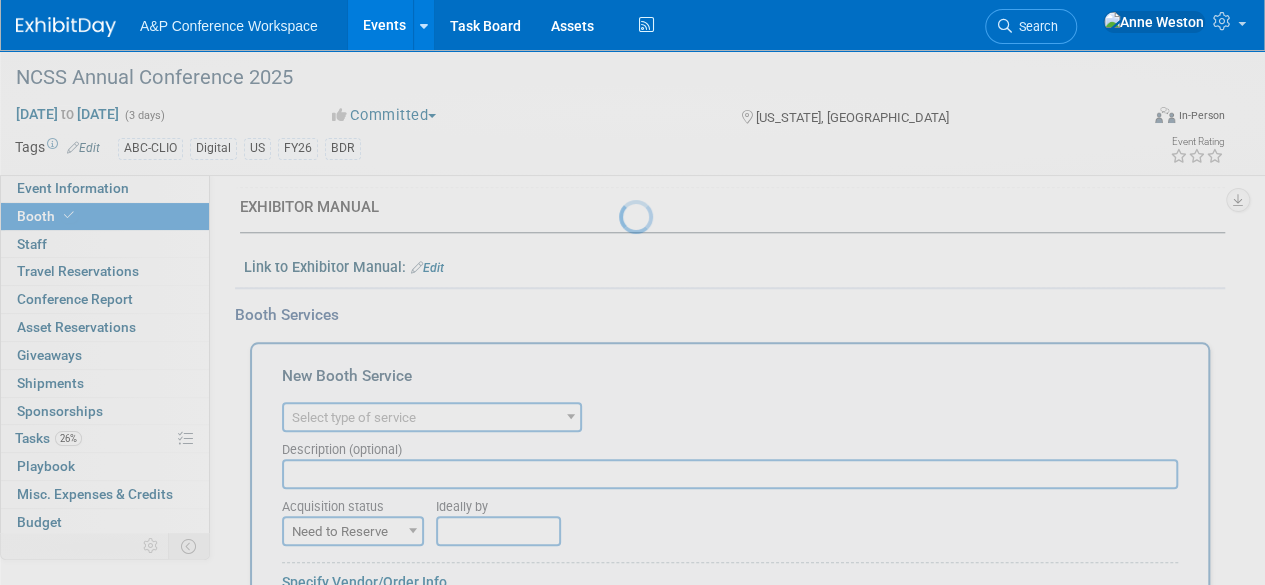 scroll, scrollTop: 0, scrollLeft: 0, axis: both 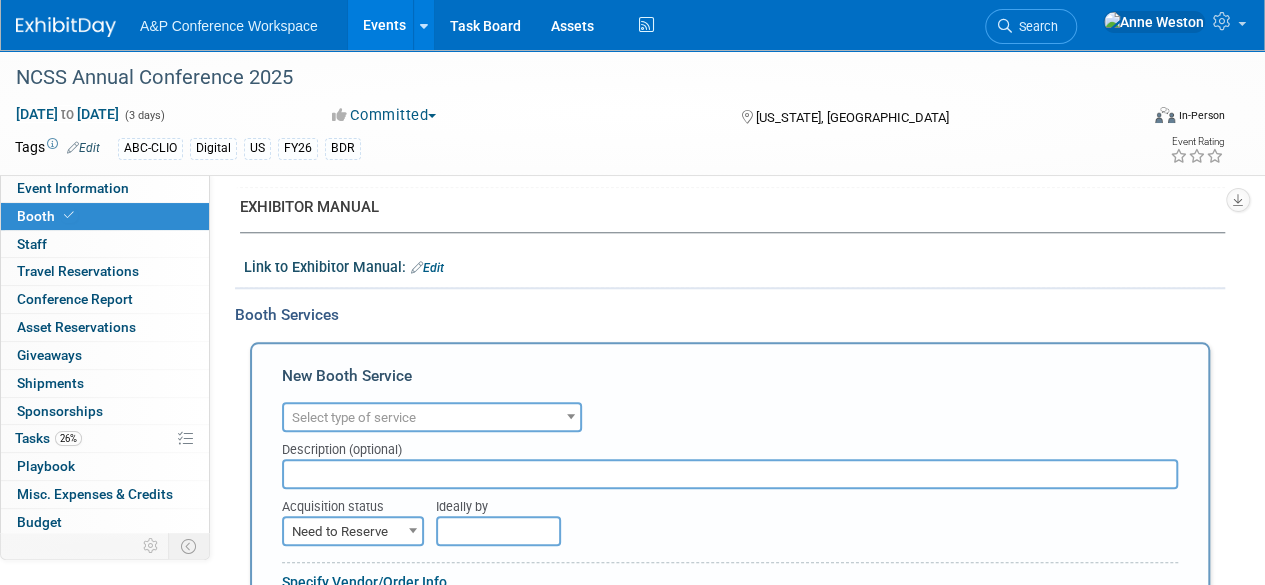 click on "Select type of service" at bounding box center (354, 417) 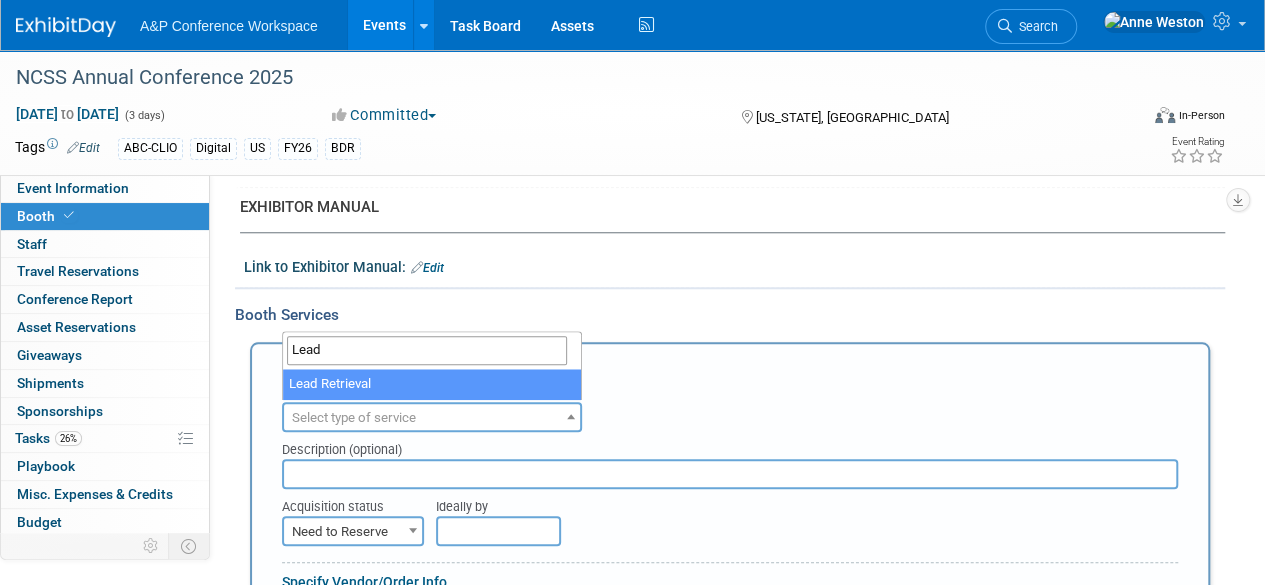 type on "Lead" 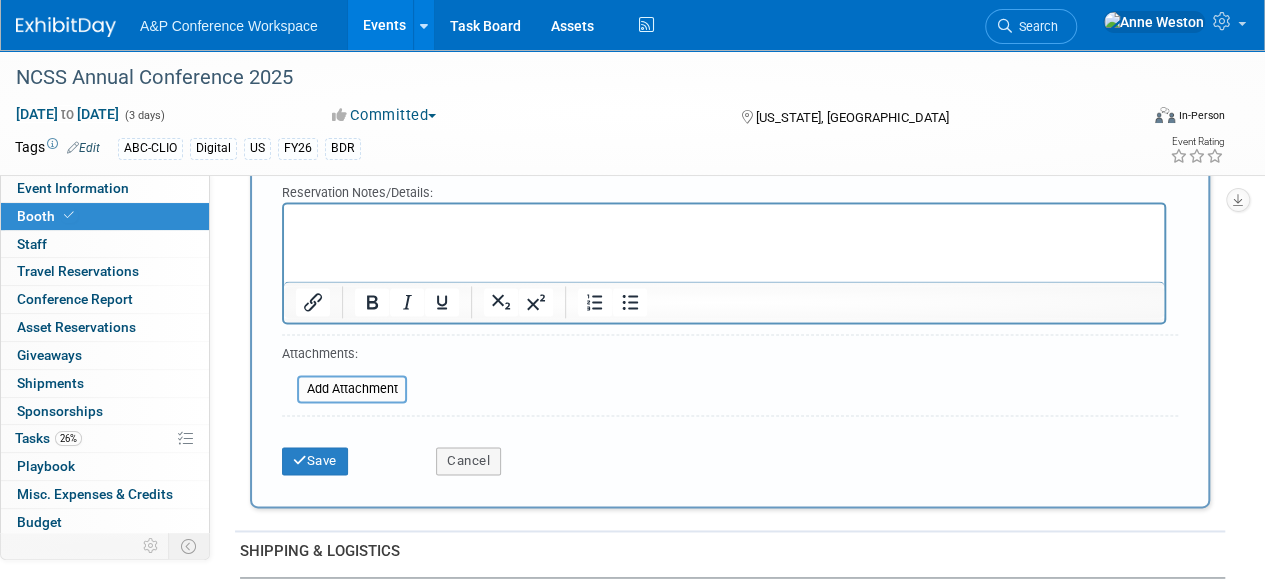 scroll, scrollTop: 1200, scrollLeft: 0, axis: vertical 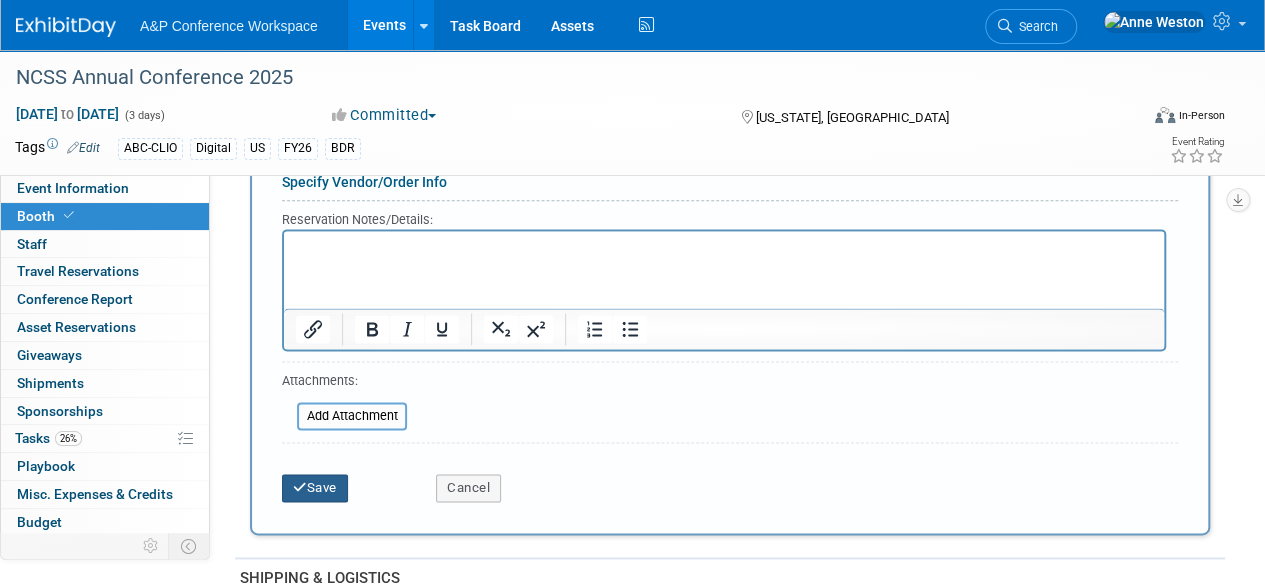click on "Save" at bounding box center (315, 488) 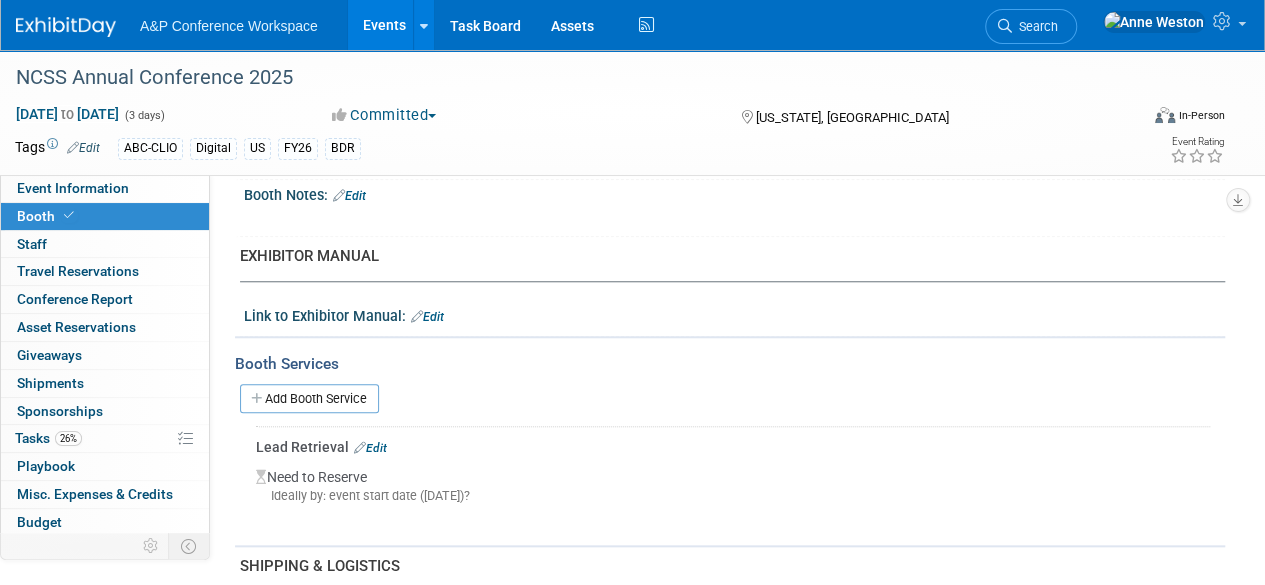 scroll, scrollTop: 800, scrollLeft: 0, axis: vertical 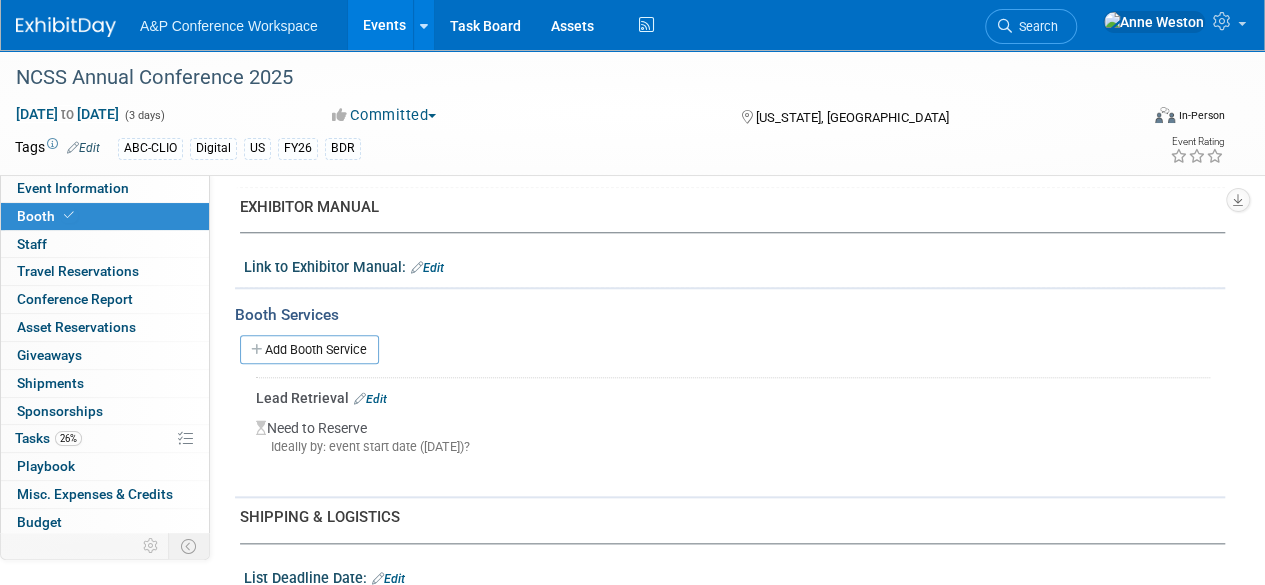 click on "Edit" at bounding box center [370, 399] 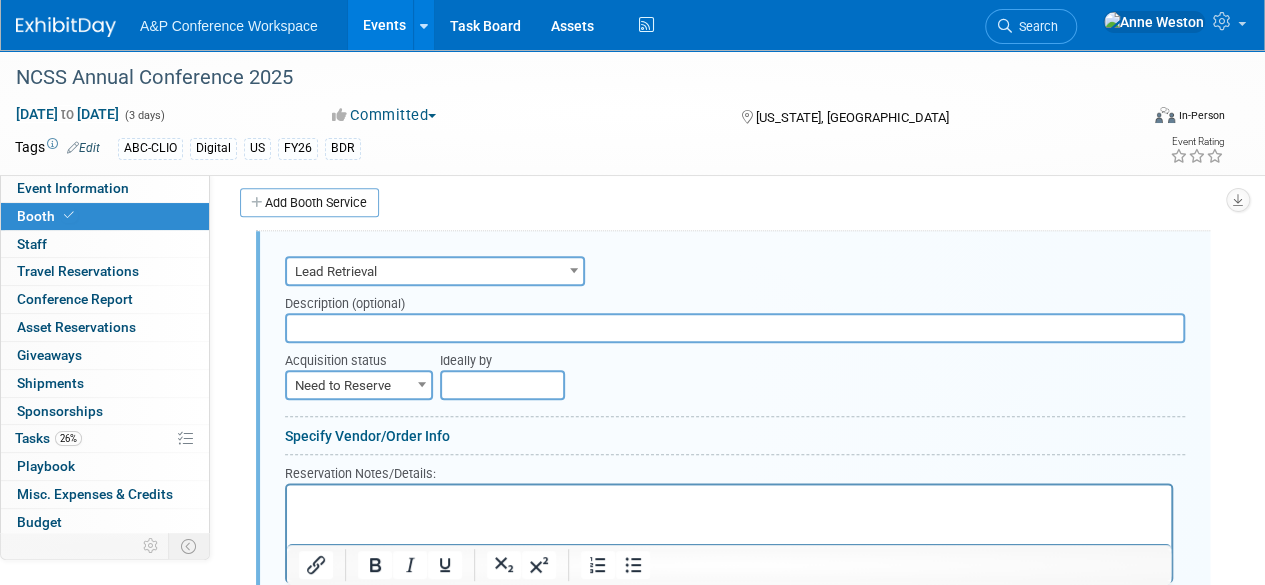 scroll, scrollTop: 0, scrollLeft: 0, axis: both 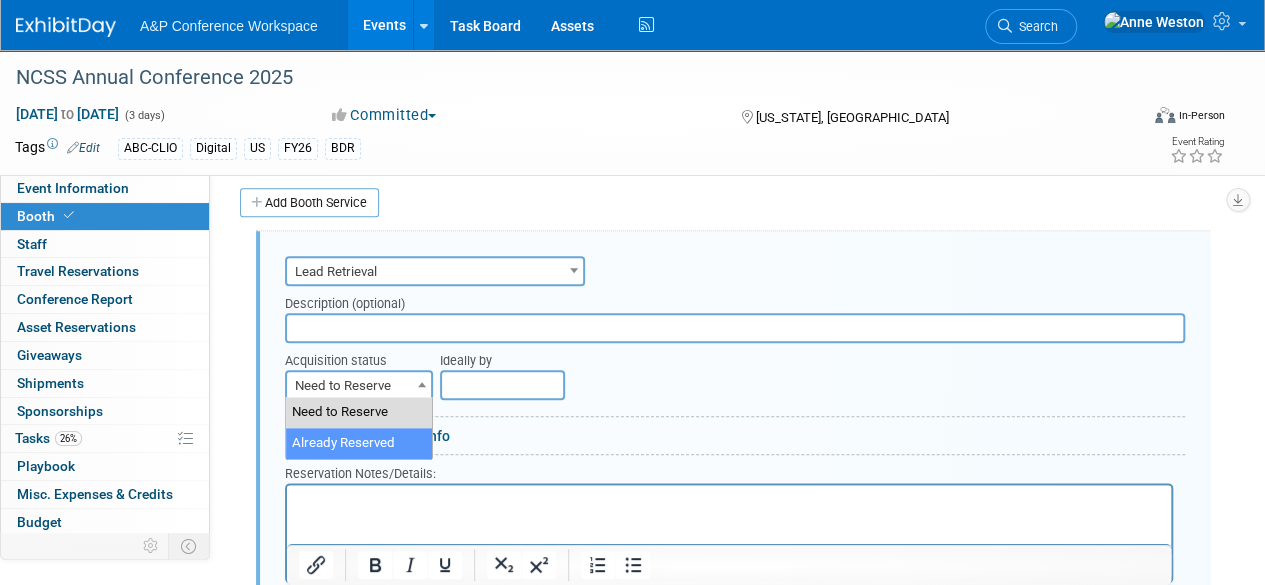 select on "2" 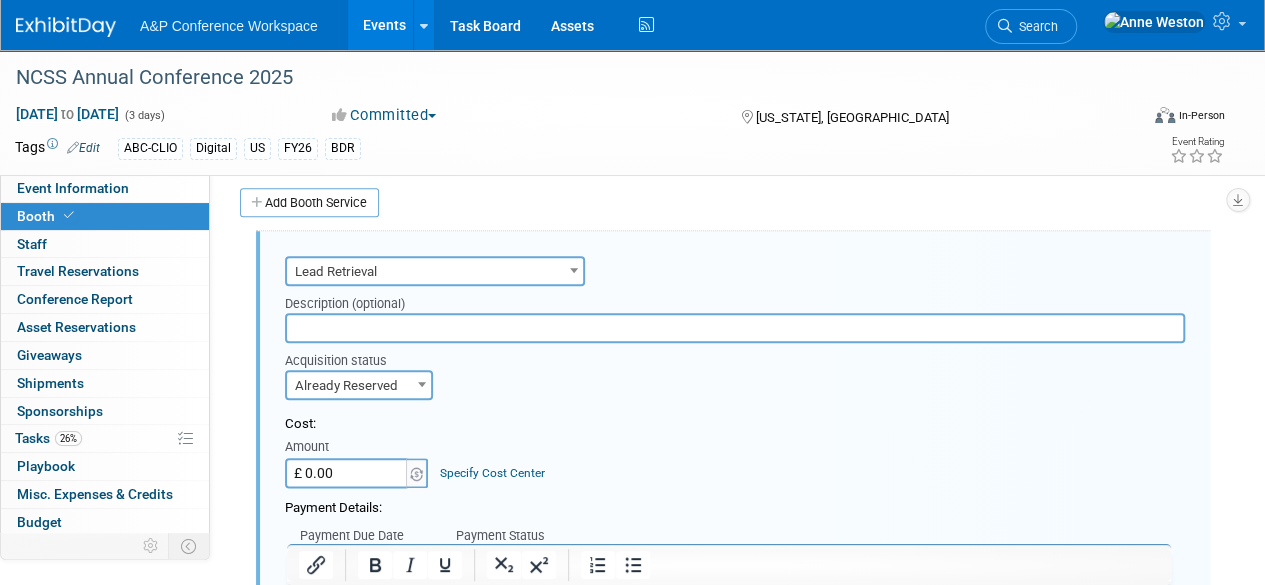 click on "£ 0.00" at bounding box center [347, 473] 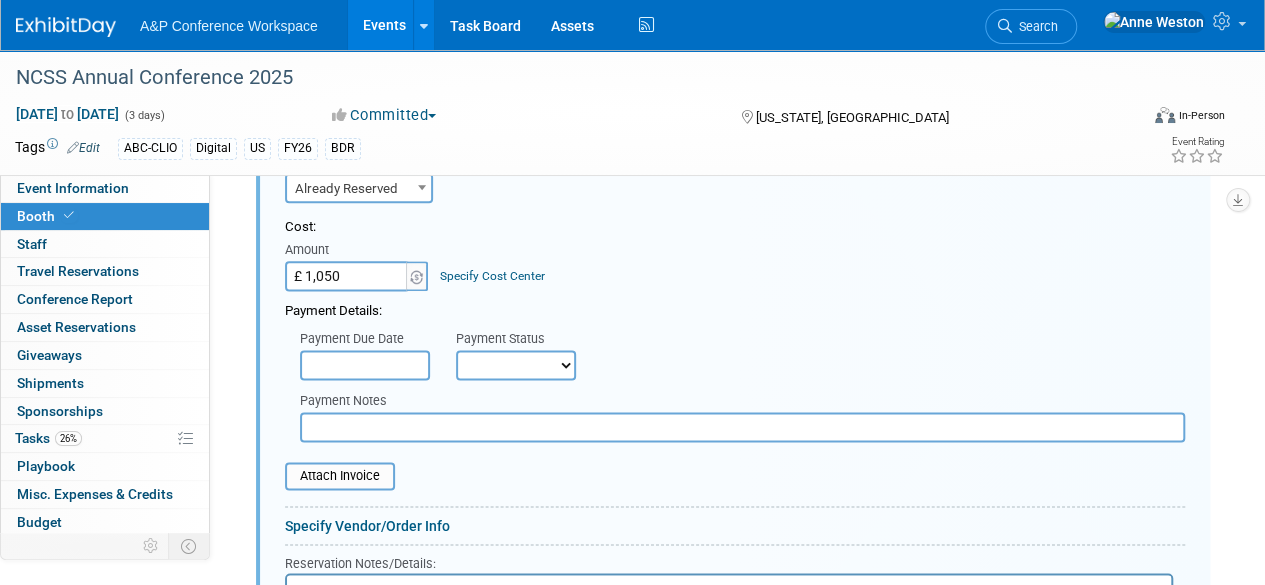 scroll, scrollTop: 1147, scrollLeft: 0, axis: vertical 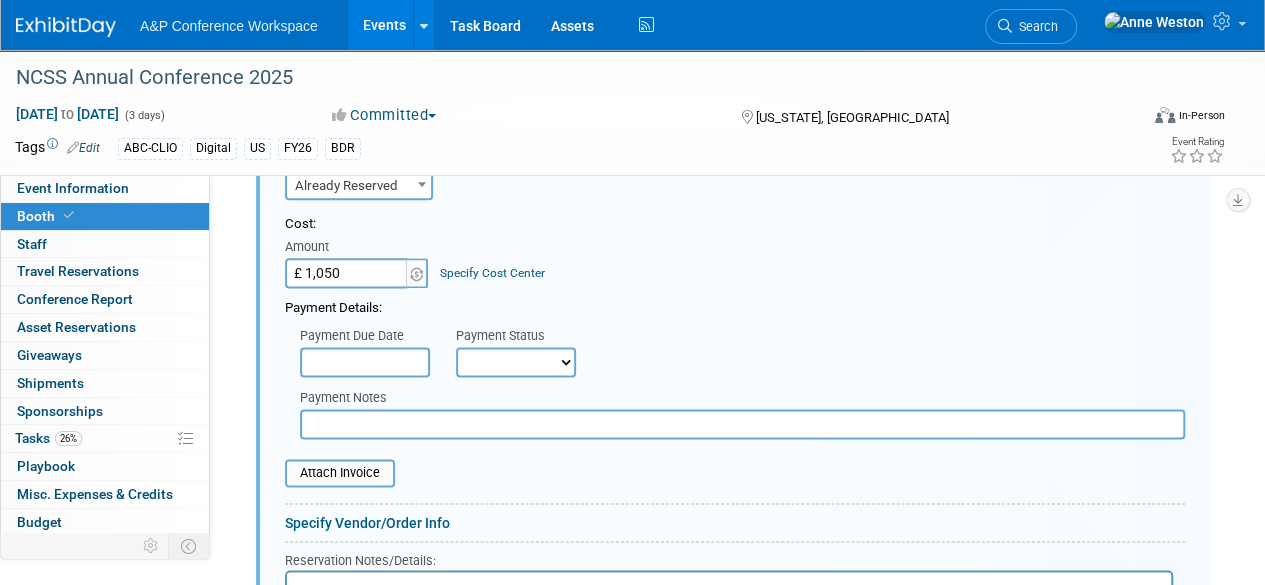 type on "£ 1,050.00" 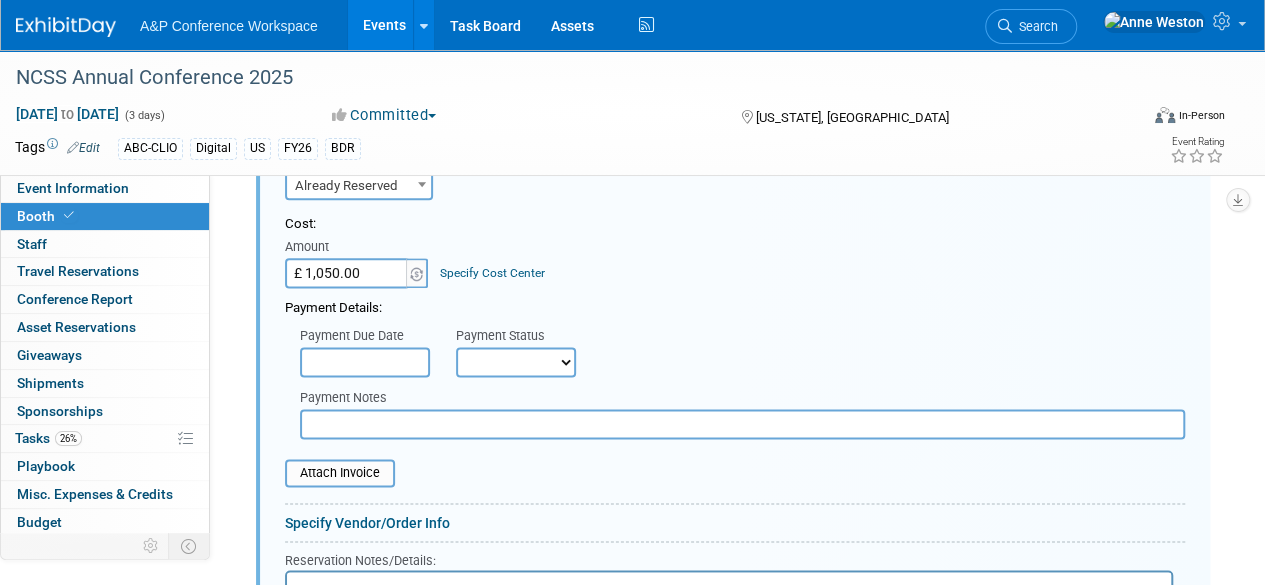 click on "Specify Cost Center" at bounding box center (492, 273) 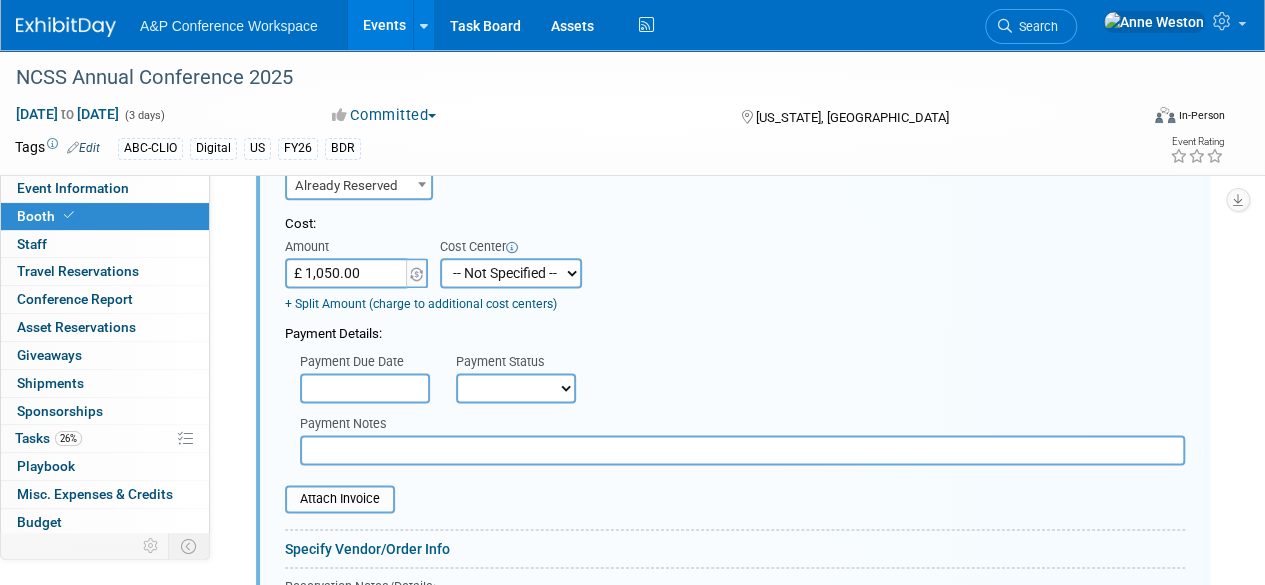 click on "-- Not Specified --
ACE-ENTOTH
ACE-HOTEL
ACE-TRAVEL
ACM-ADVERT
ACM-ENTOTH
ACM-FEES
ACM-FREIGH
ACM-HOTEL
ACM-SPACE
ACM-STAND
ACM-TRAVEL
ACM-VENUE" at bounding box center (511, 273) 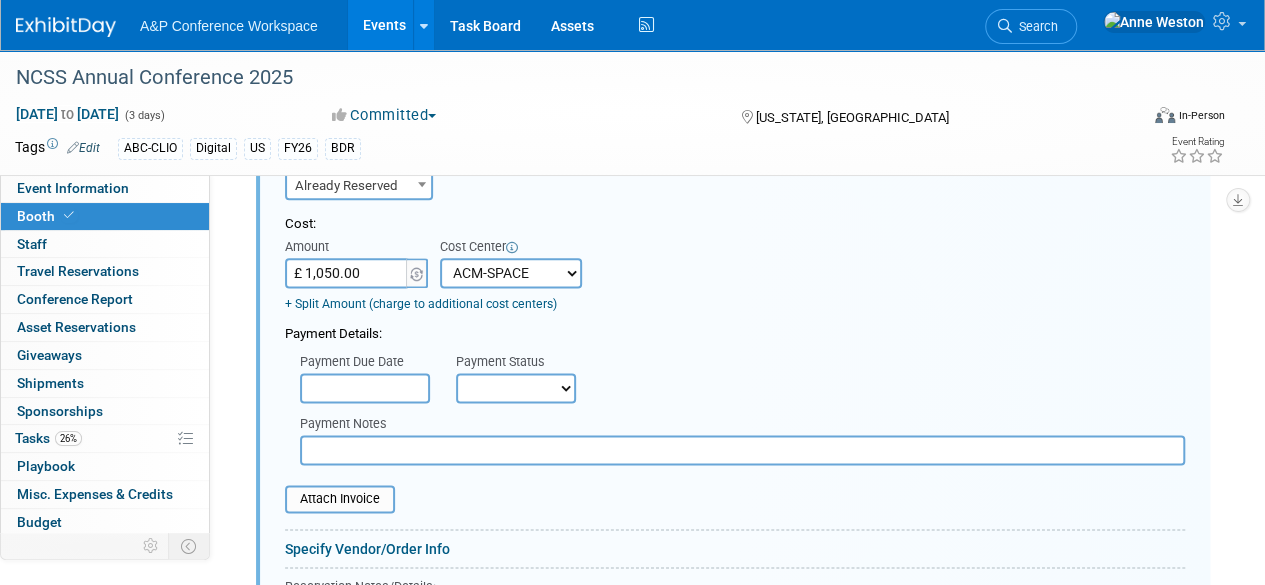 click on "-- Not Specified --
ACE-ENTOTH
ACE-HOTEL
ACE-TRAVEL
ACM-ADVERT
ACM-ENTOTH
ACM-FEES
ACM-FREIGH
ACM-HOTEL
ACM-SPACE
ACM-STAND
ACM-TRAVEL
ACM-VENUE" at bounding box center [511, 273] 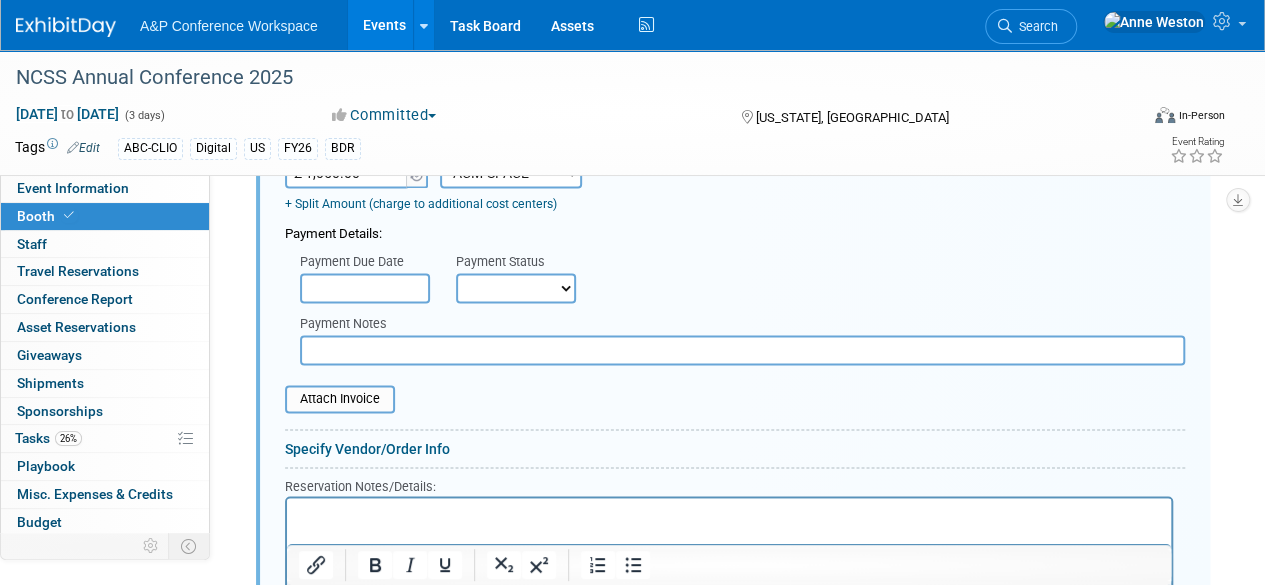 click on "Not Paid Yet
Partially Paid
Paid in Full" at bounding box center [516, 288] 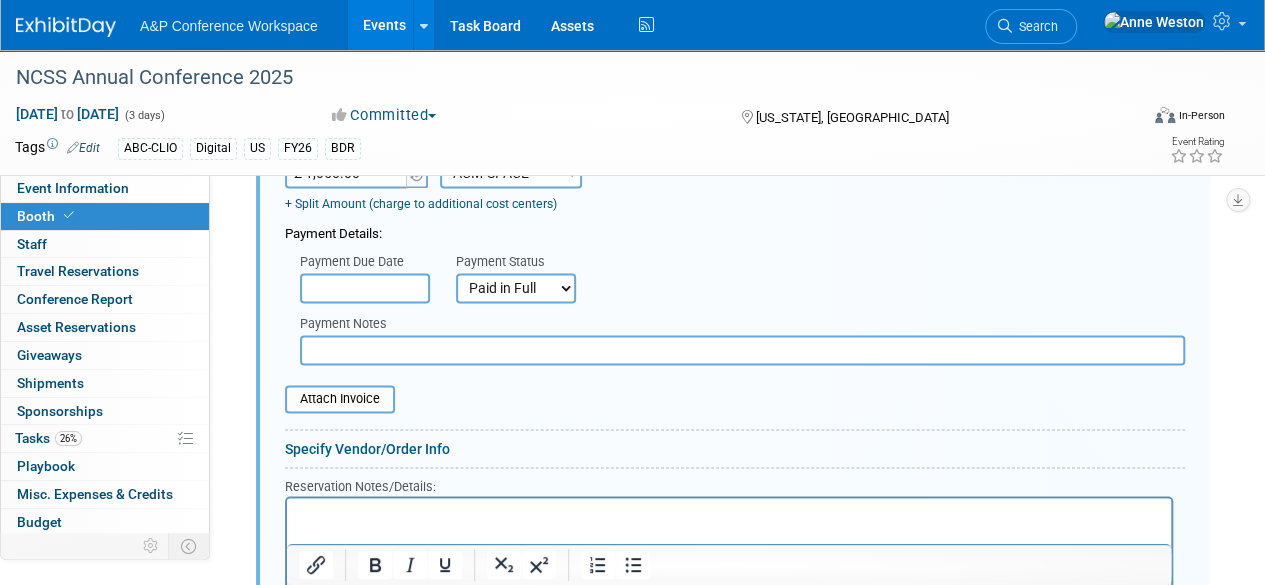 click on "Not Paid Yet
Partially Paid
Paid in Full" at bounding box center (516, 288) 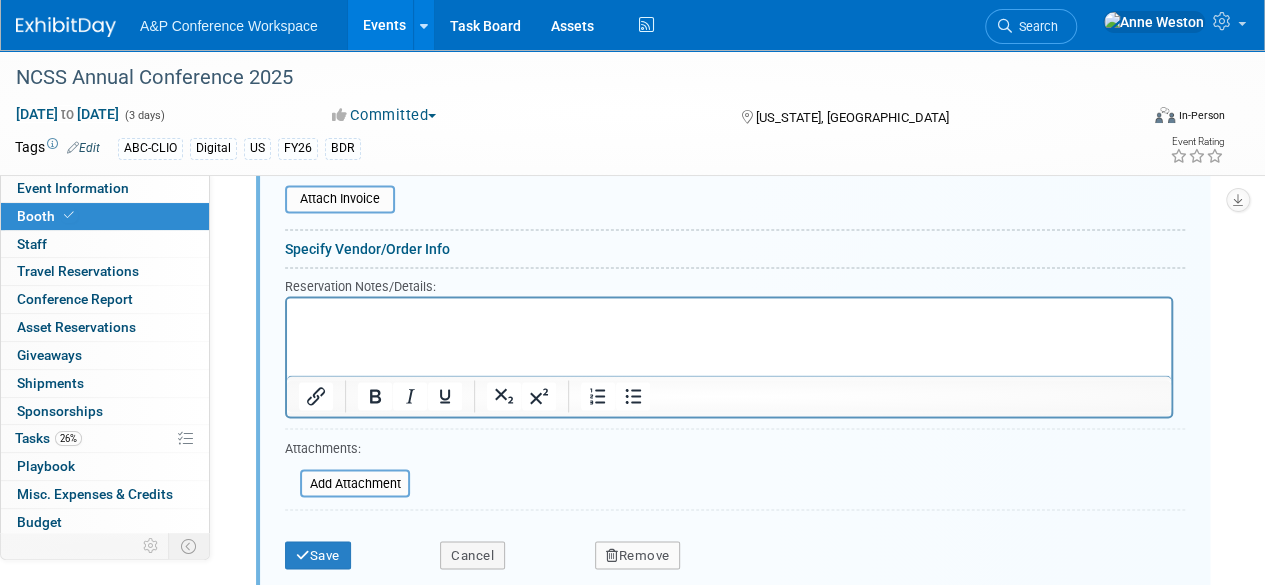 scroll, scrollTop: 1547, scrollLeft: 0, axis: vertical 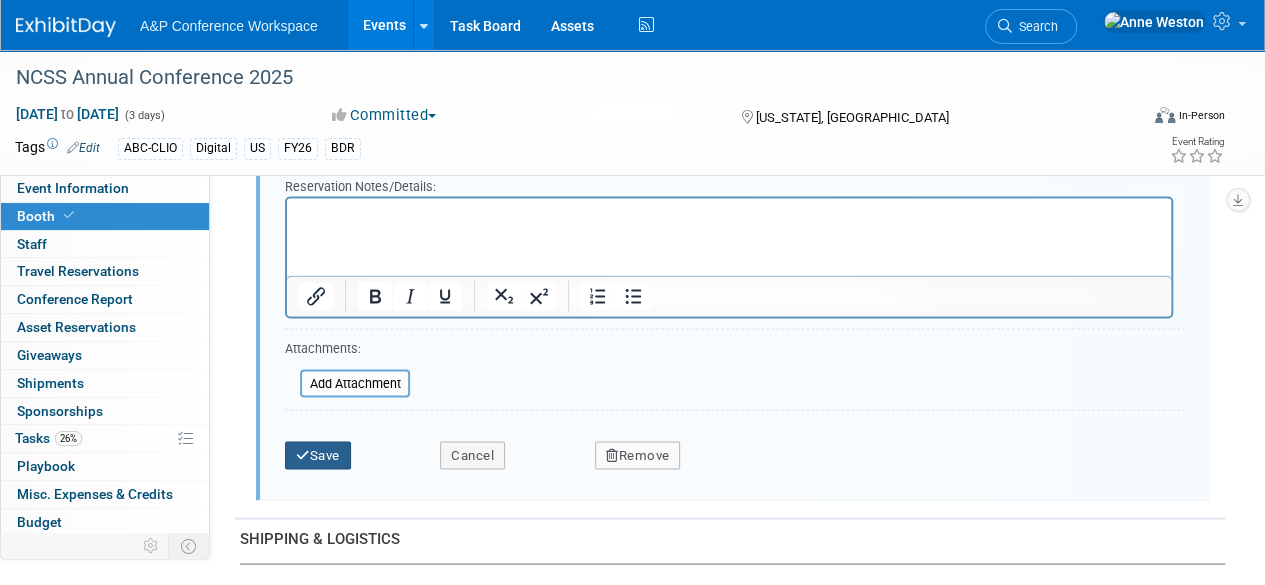 click on "Save" at bounding box center [318, 455] 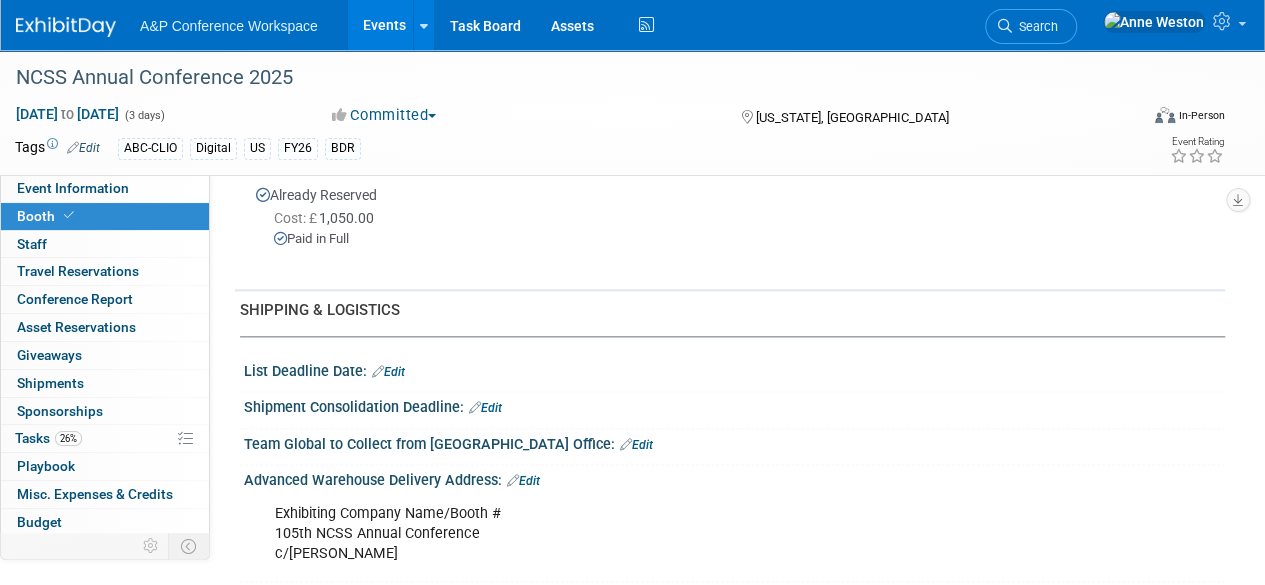 scroll, scrollTop: 1400, scrollLeft: 0, axis: vertical 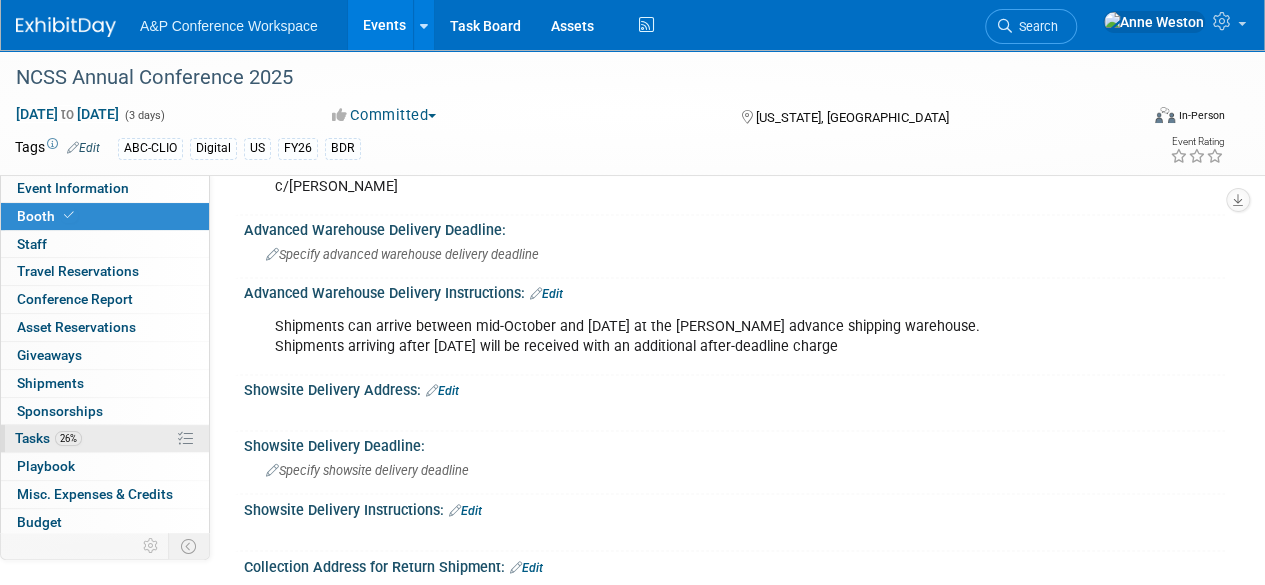 click on "Tasks 26%" at bounding box center [48, 438] 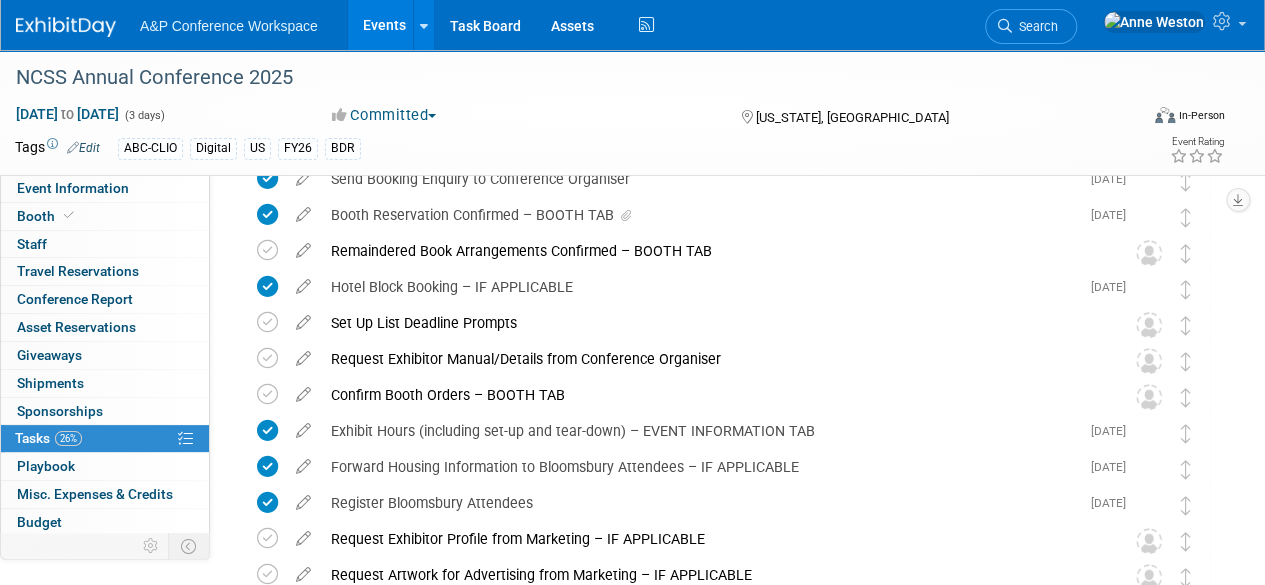 scroll, scrollTop: 0, scrollLeft: 0, axis: both 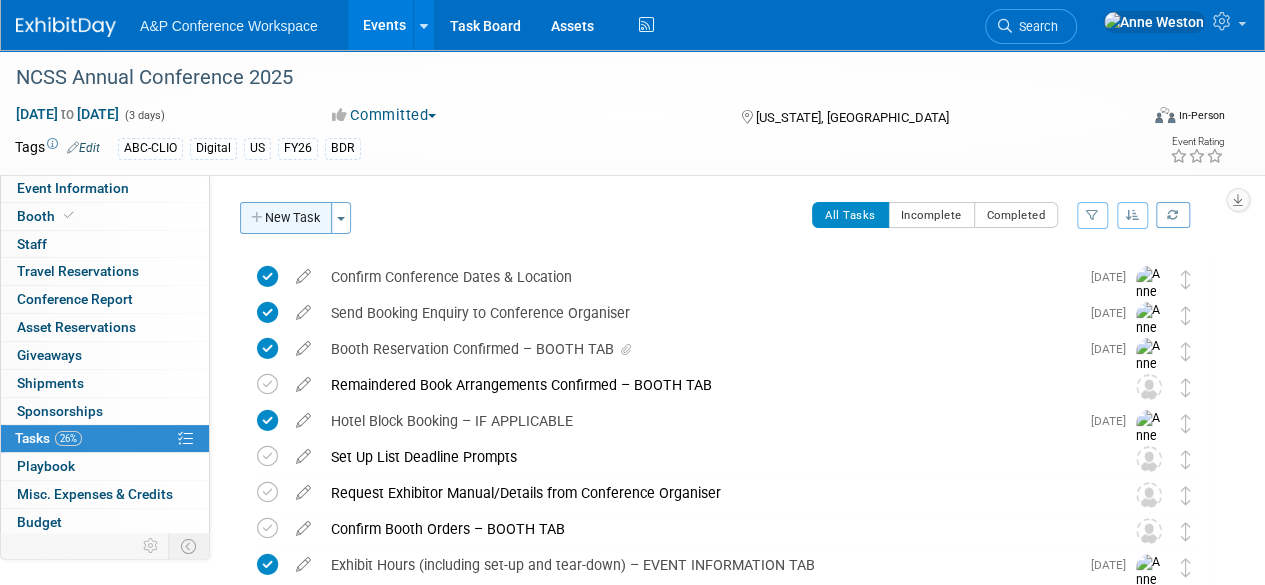 click on "New Task" at bounding box center (286, 218) 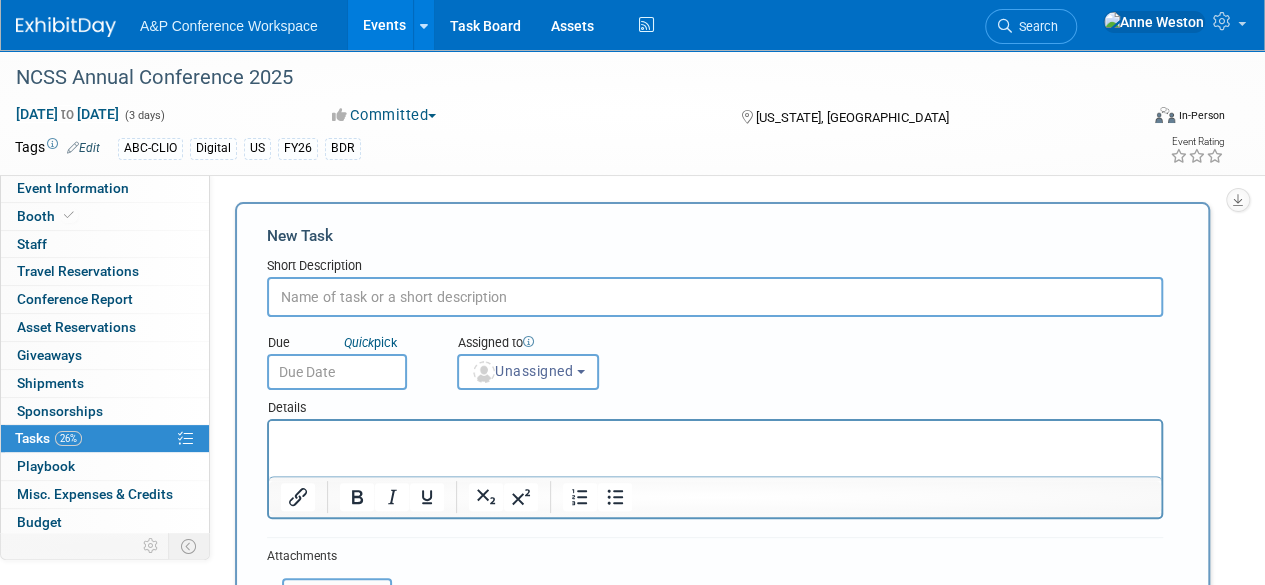 scroll, scrollTop: 0, scrollLeft: 0, axis: both 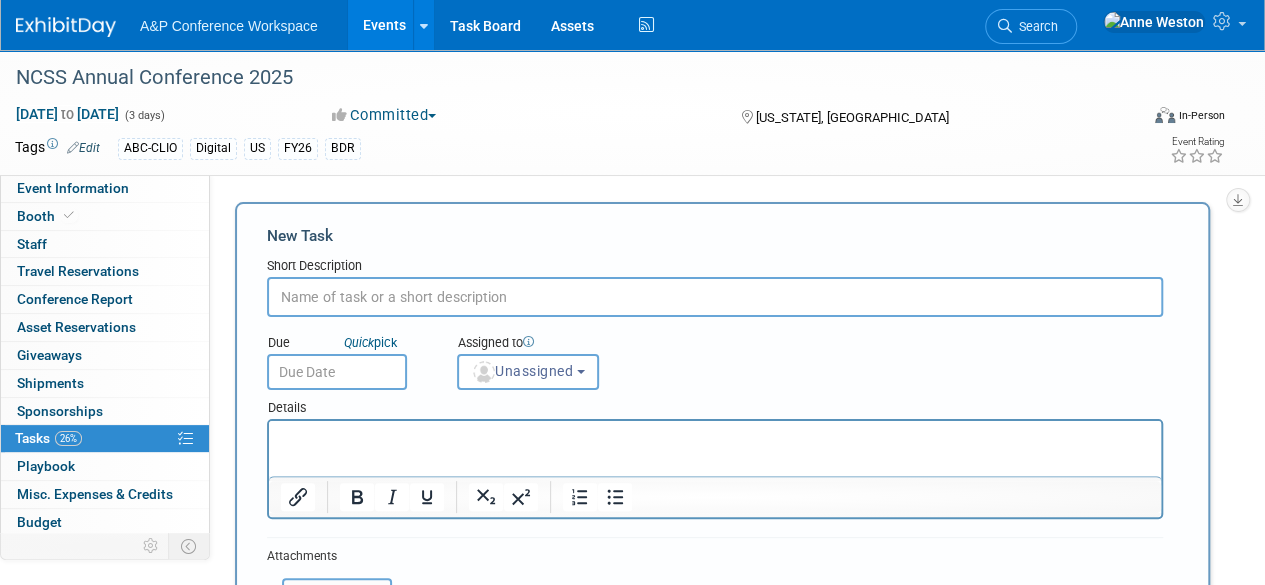 click at bounding box center [715, 439] 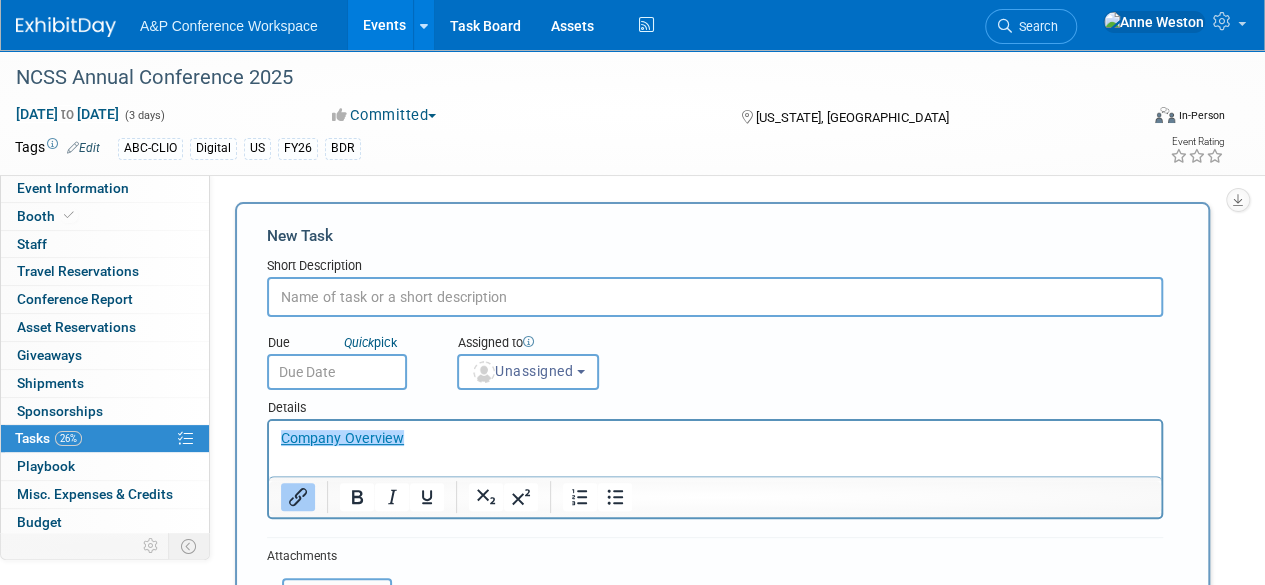 click at bounding box center [715, 297] 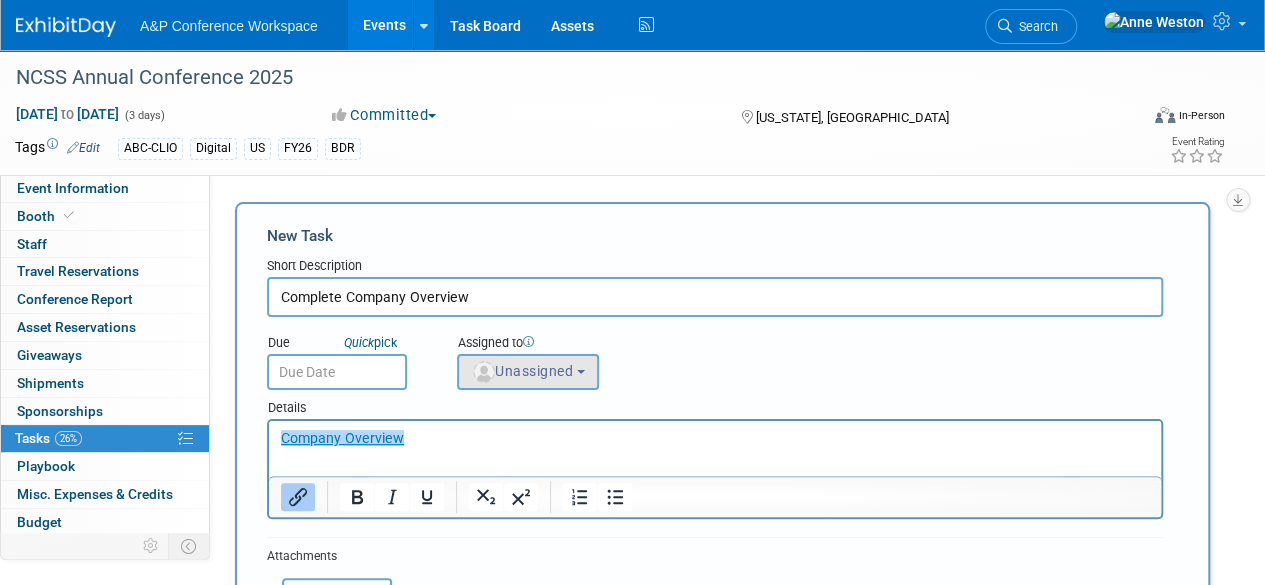 type on "Complete Company Overview" 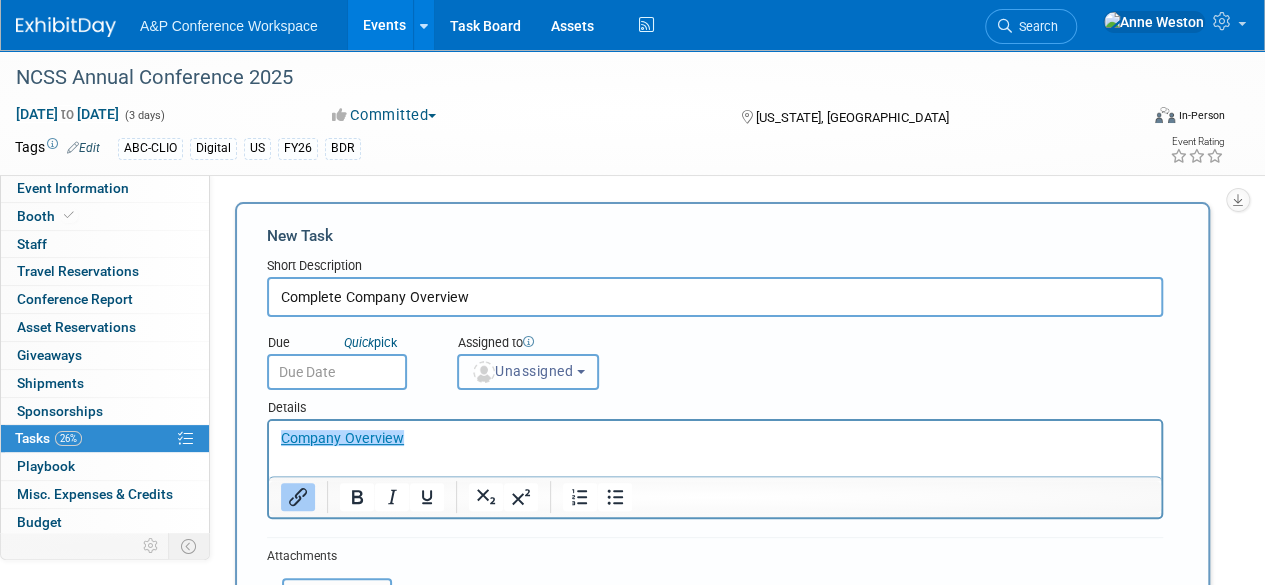 click at bounding box center [484, 372] 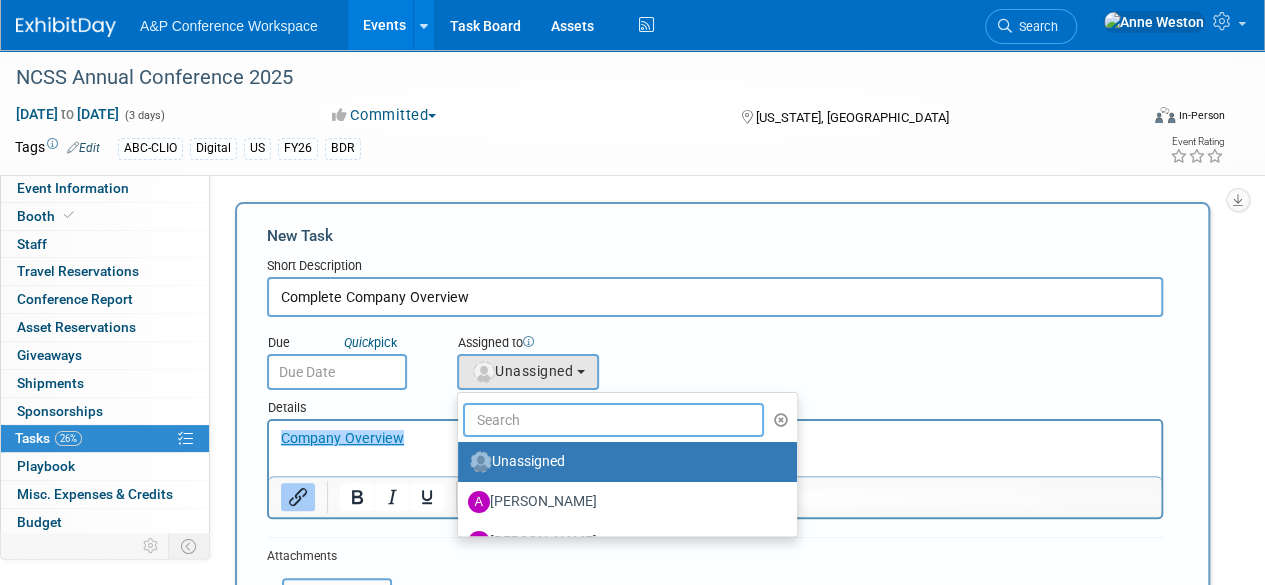 click at bounding box center [613, 420] 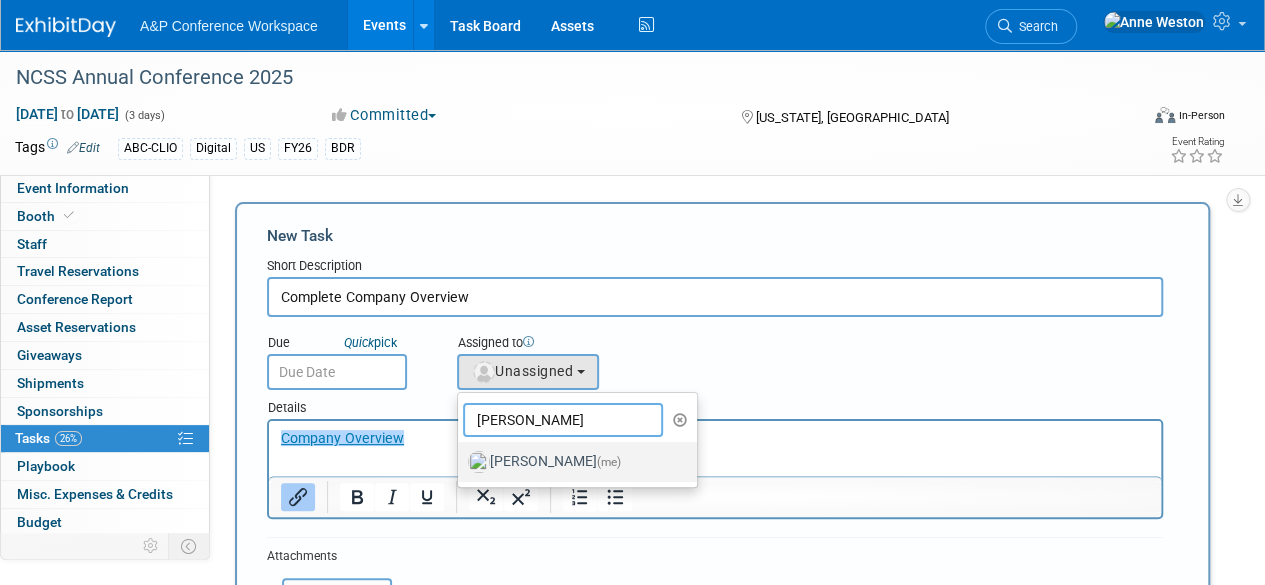 type on "[PERSON_NAME]" 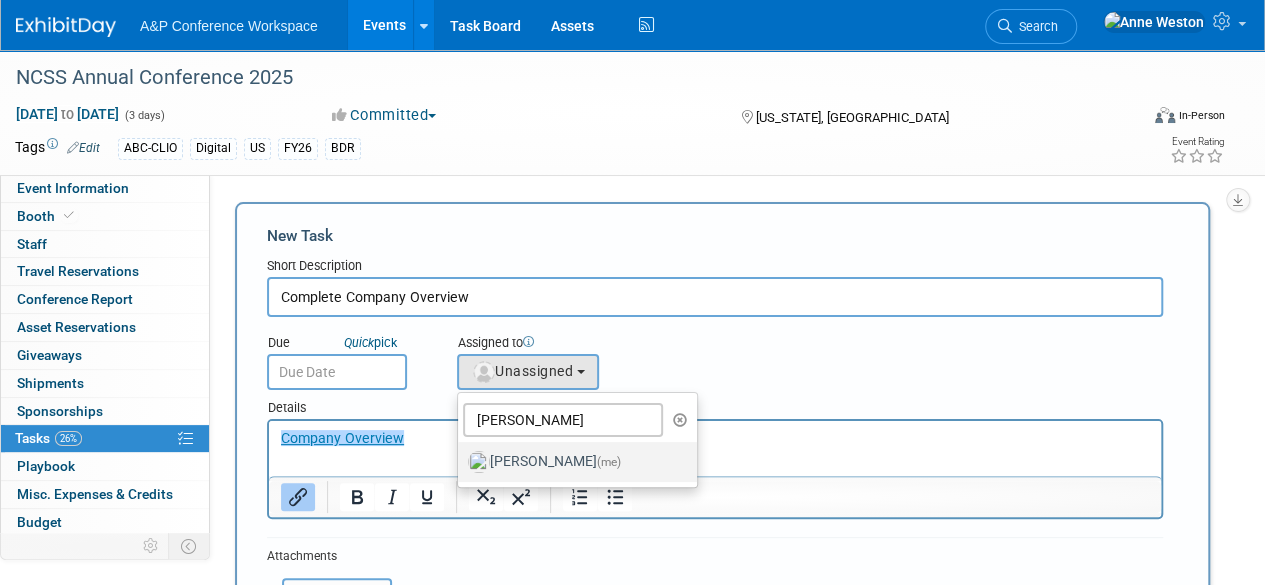 click on "[PERSON_NAME]
(me)" at bounding box center (572, 462) 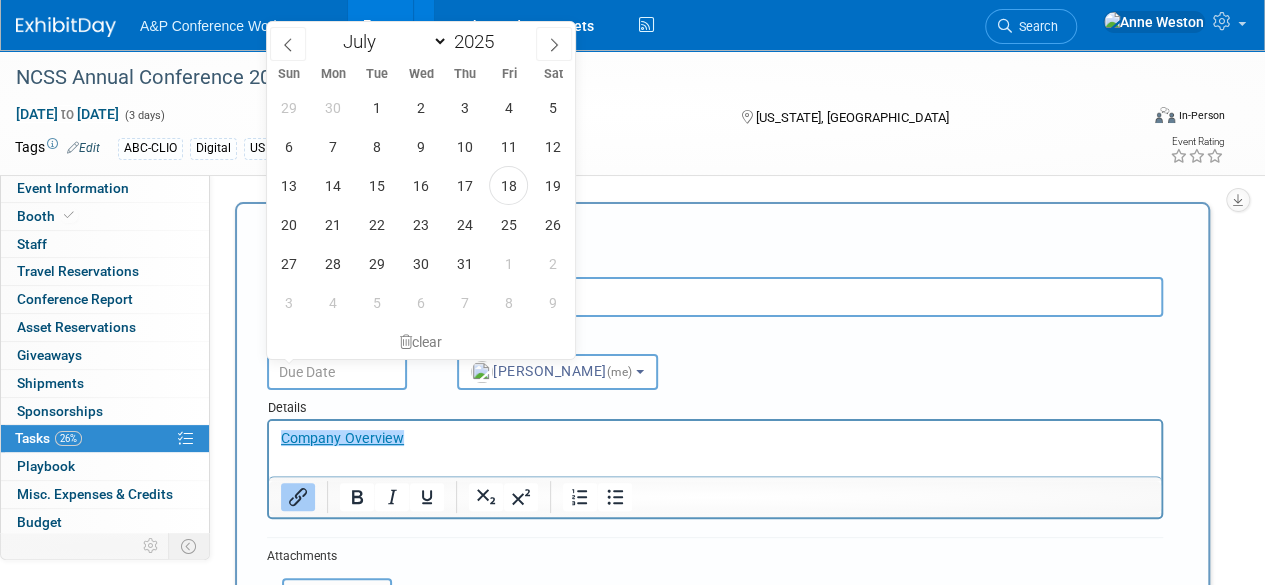 click at bounding box center (337, 372) 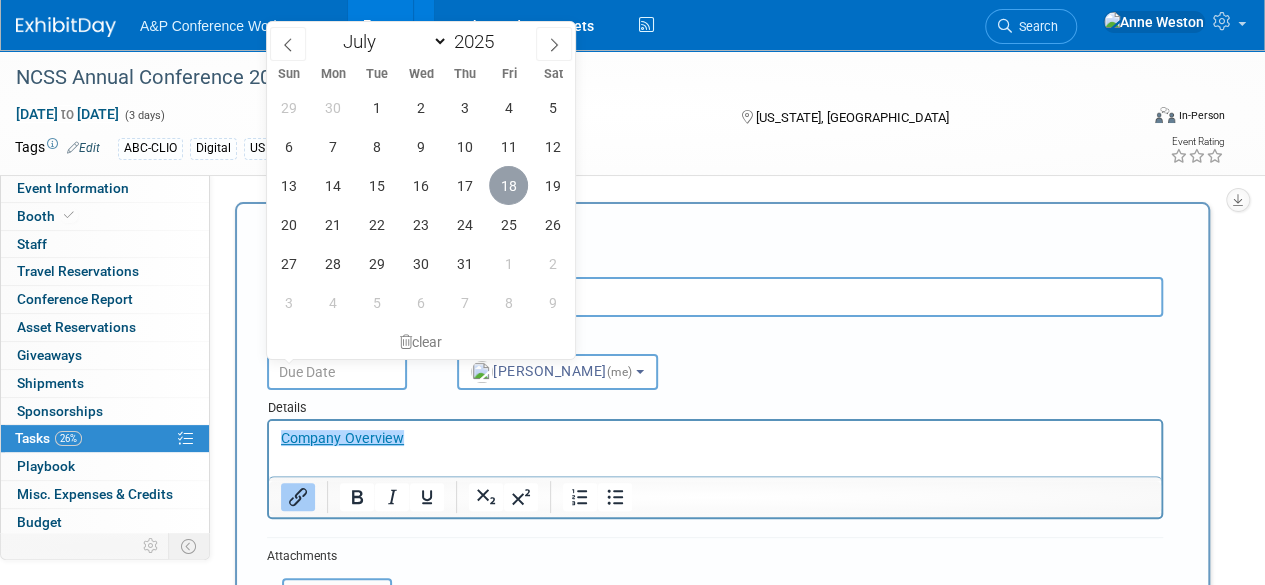 click on "18" at bounding box center [508, 185] 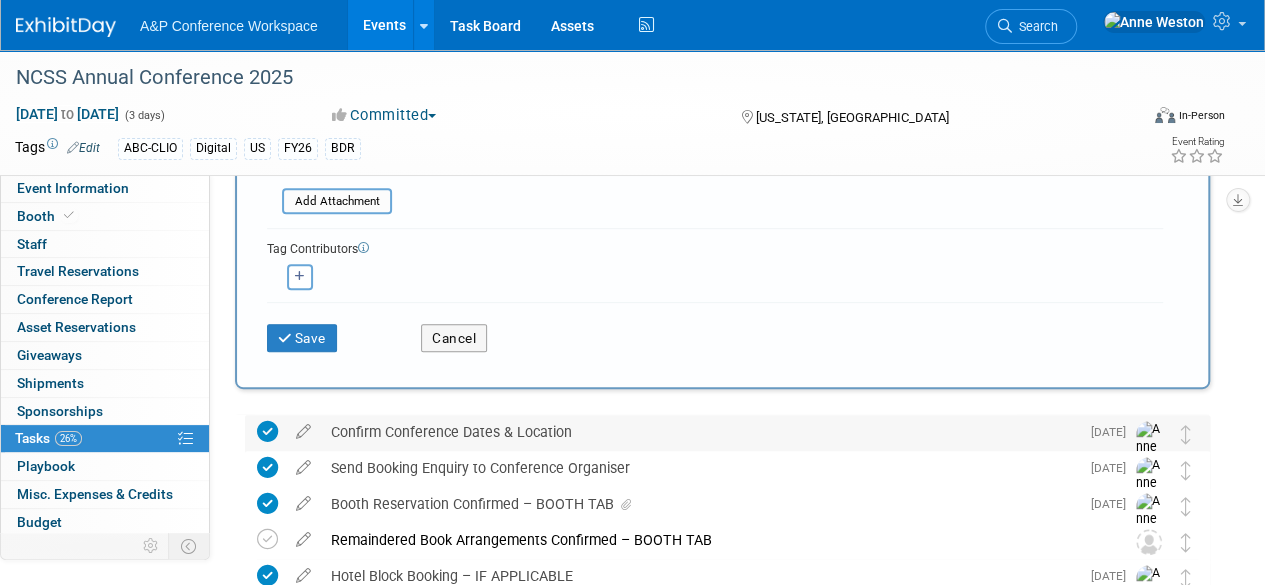 scroll, scrollTop: 400, scrollLeft: 0, axis: vertical 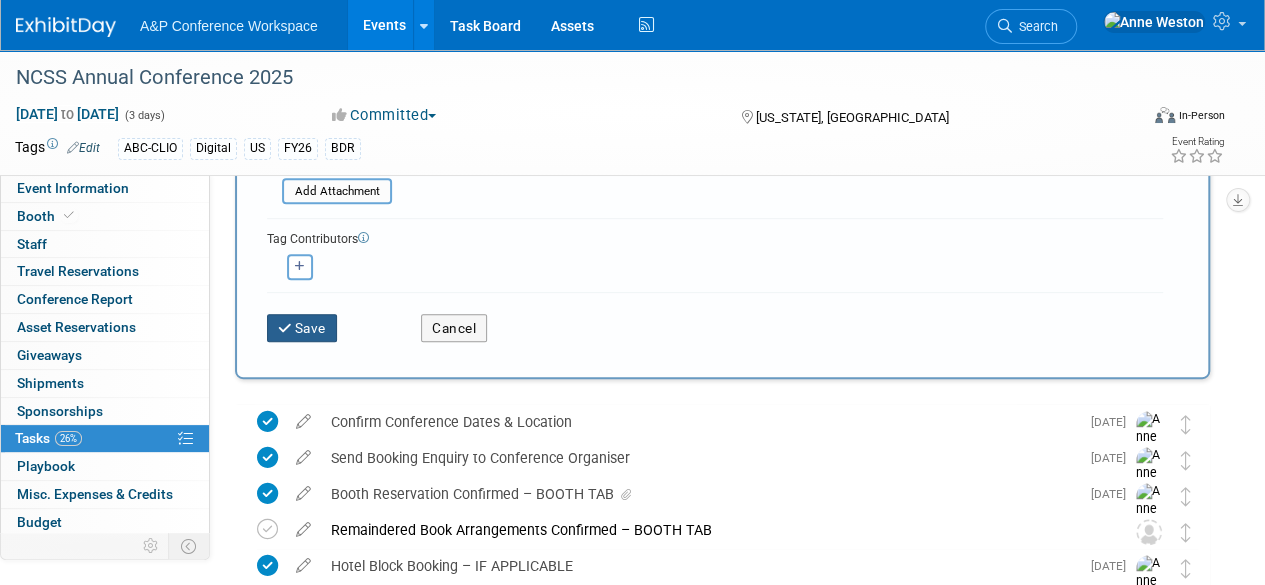 click on "Save" at bounding box center [302, 328] 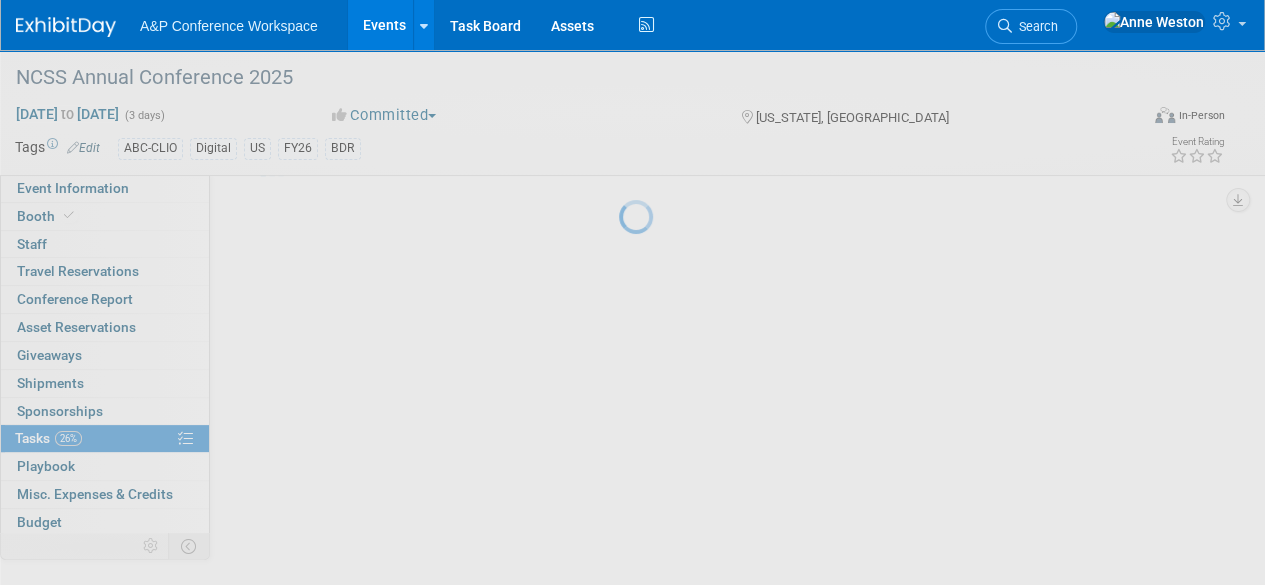 scroll, scrollTop: 70, scrollLeft: 0, axis: vertical 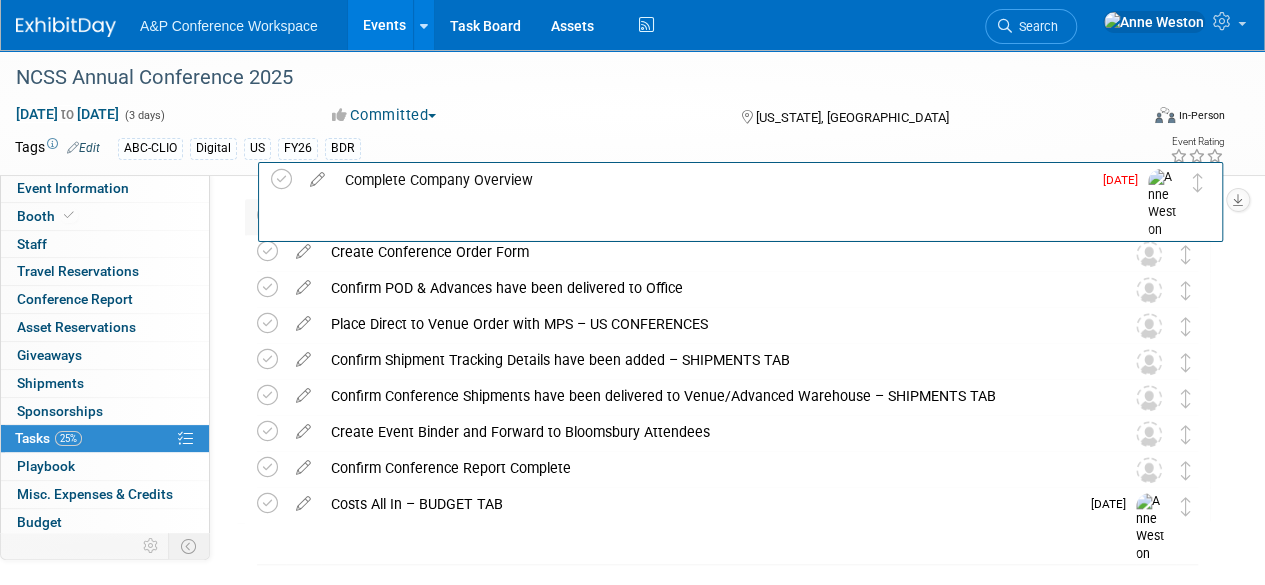 drag, startPoint x: 1186, startPoint y: 215, endPoint x: 1198, endPoint y: 202, distance: 17.691807 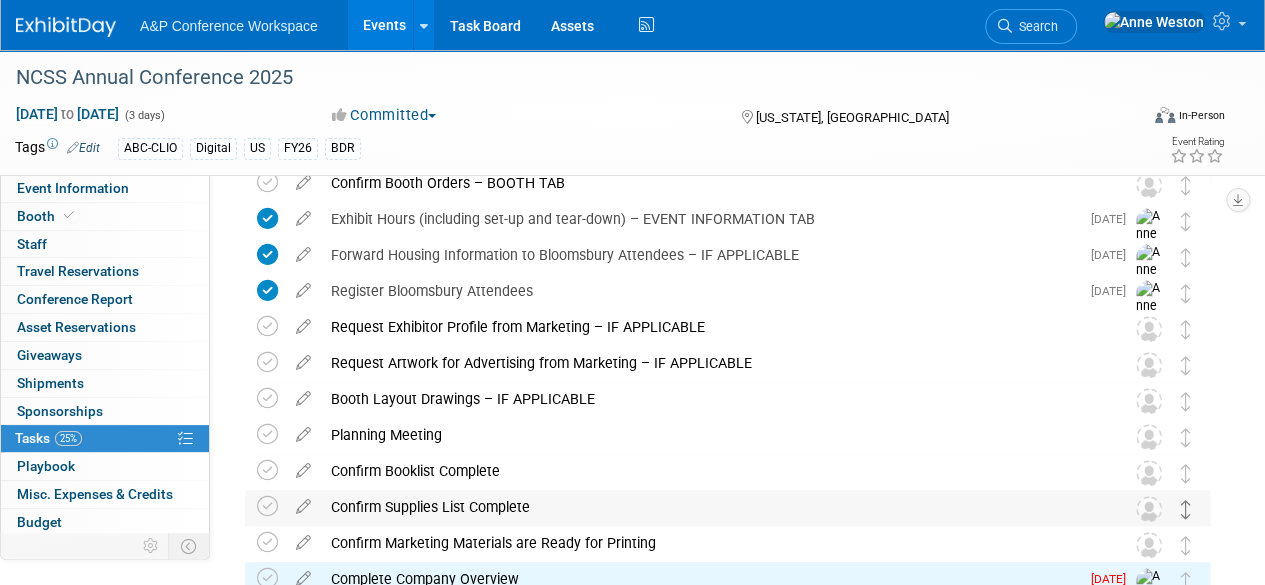 scroll, scrollTop: 345, scrollLeft: 0, axis: vertical 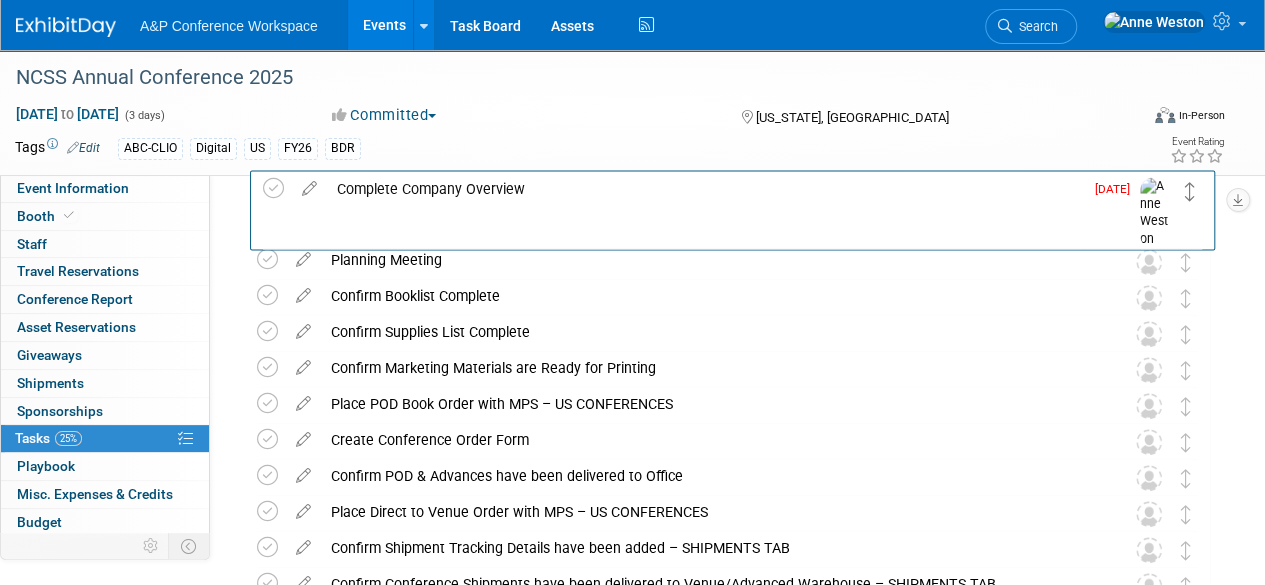drag, startPoint x: 1188, startPoint y: 579, endPoint x: 1192, endPoint y: 193, distance: 386.02072 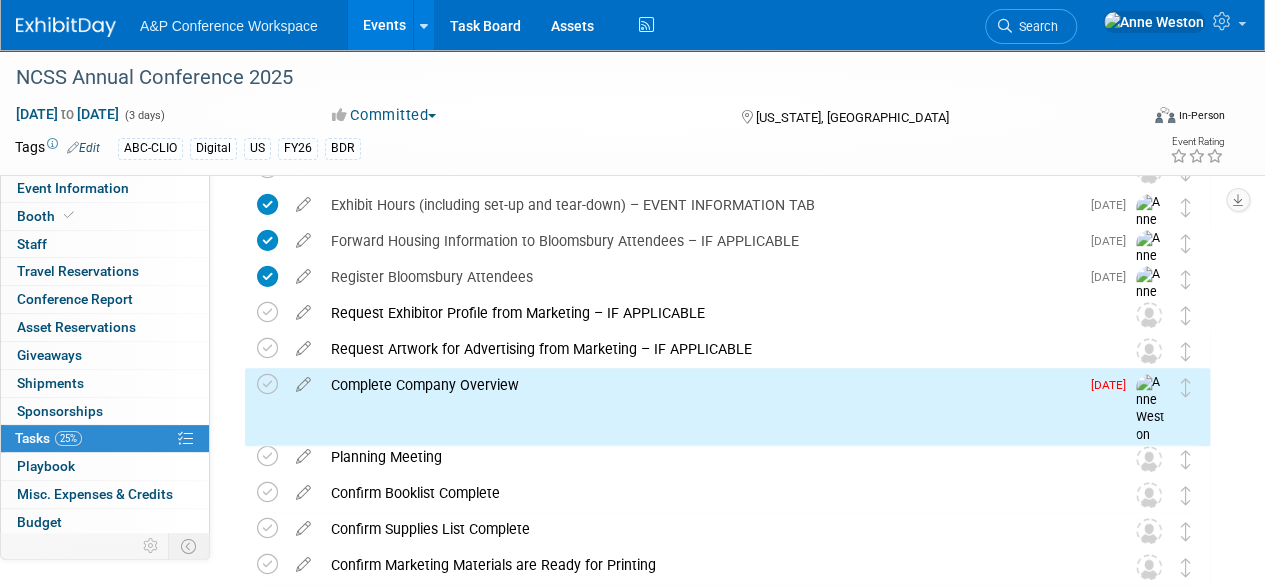 scroll, scrollTop: 357, scrollLeft: 0, axis: vertical 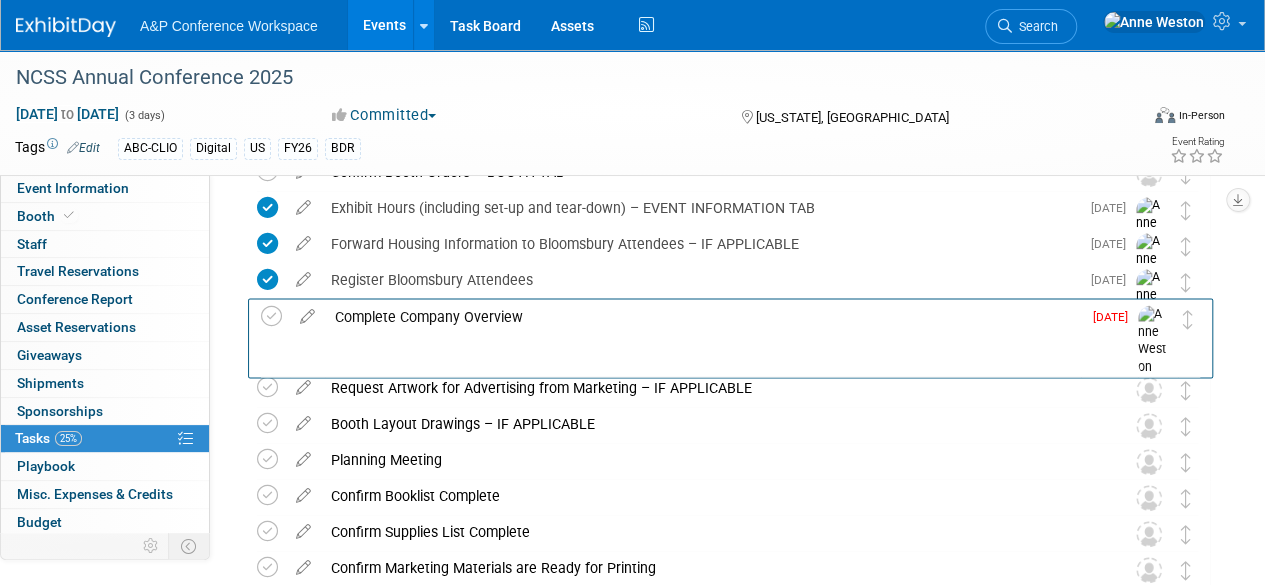 drag, startPoint x: 1191, startPoint y: 398, endPoint x: 1194, endPoint y: 326, distance: 72.06247 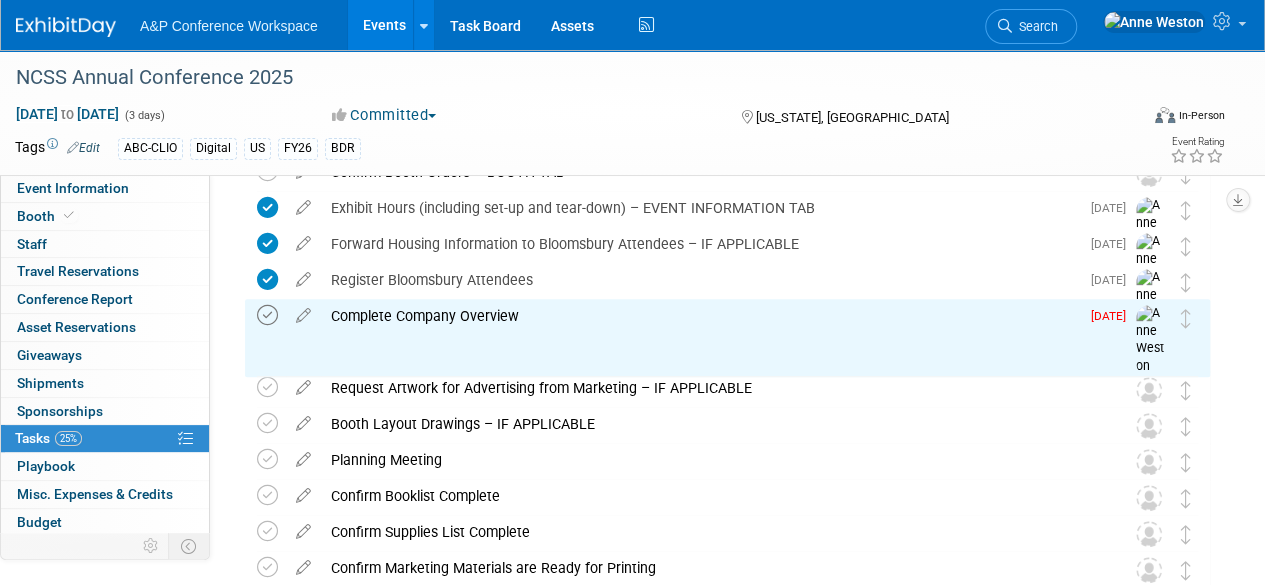 click at bounding box center [267, 315] 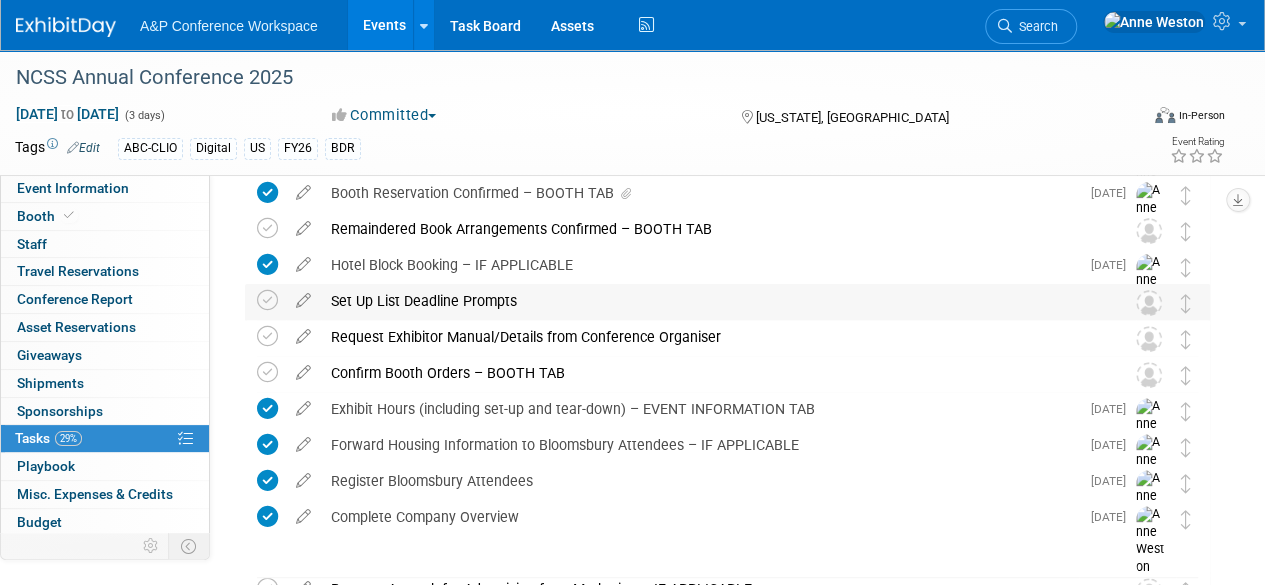 scroll, scrollTop: 200, scrollLeft: 0, axis: vertical 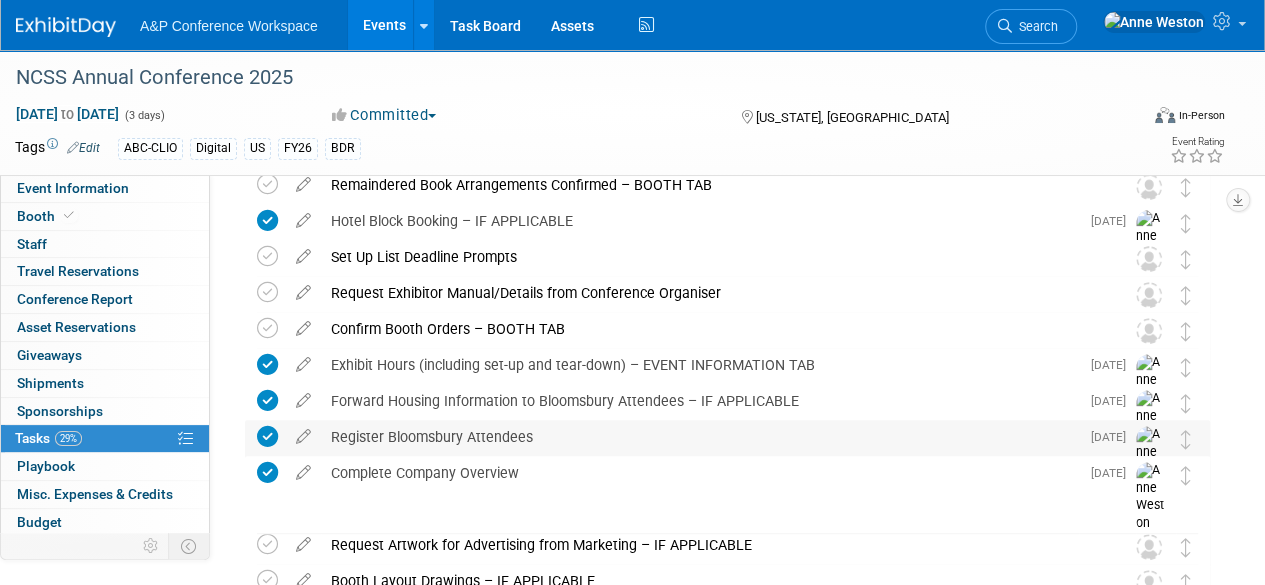 click on "Register Bloomsbury Attendees" at bounding box center [700, 437] 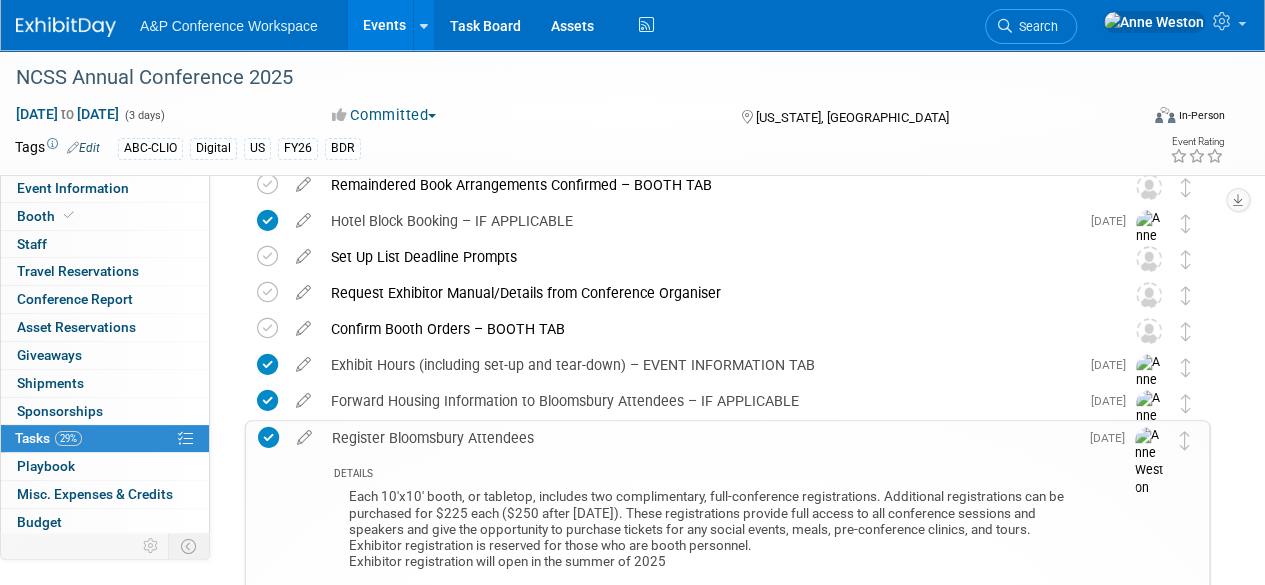 click on "Register Bloomsbury Attendees" at bounding box center (700, 438) 